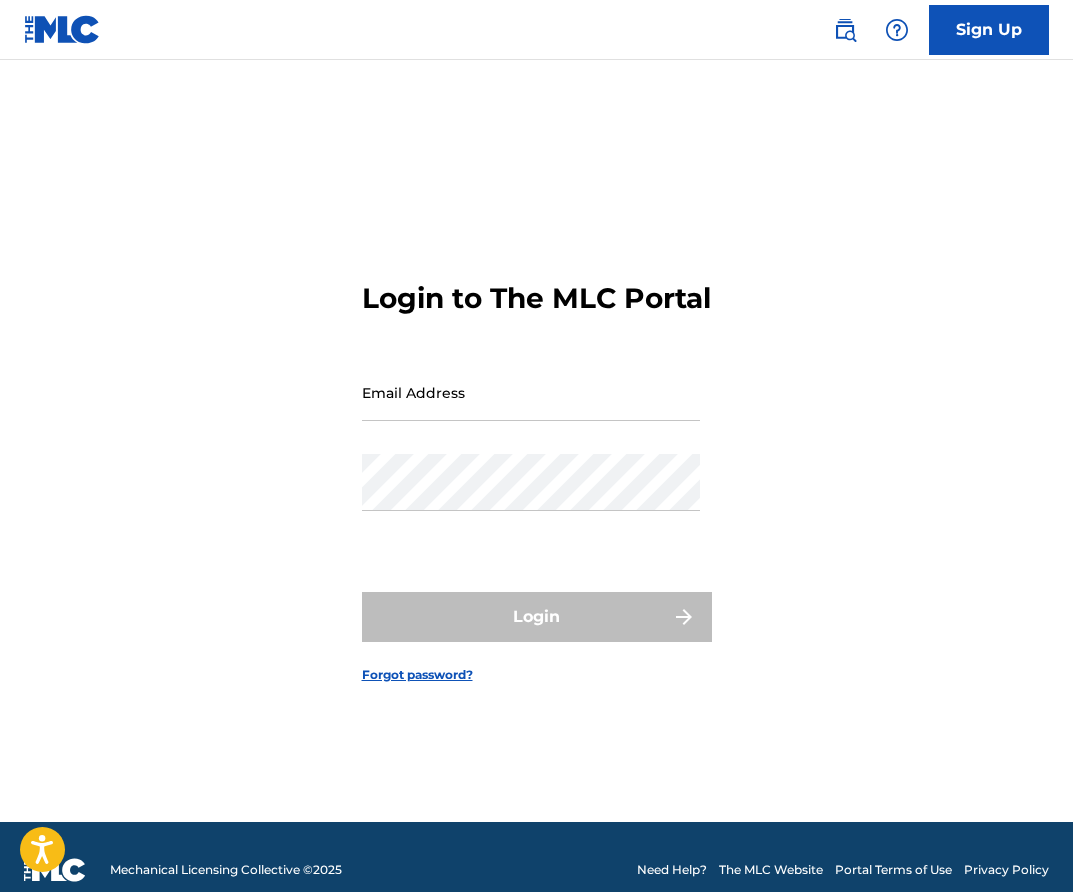 scroll, scrollTop: 0, scrollLeft: 0, axis: both 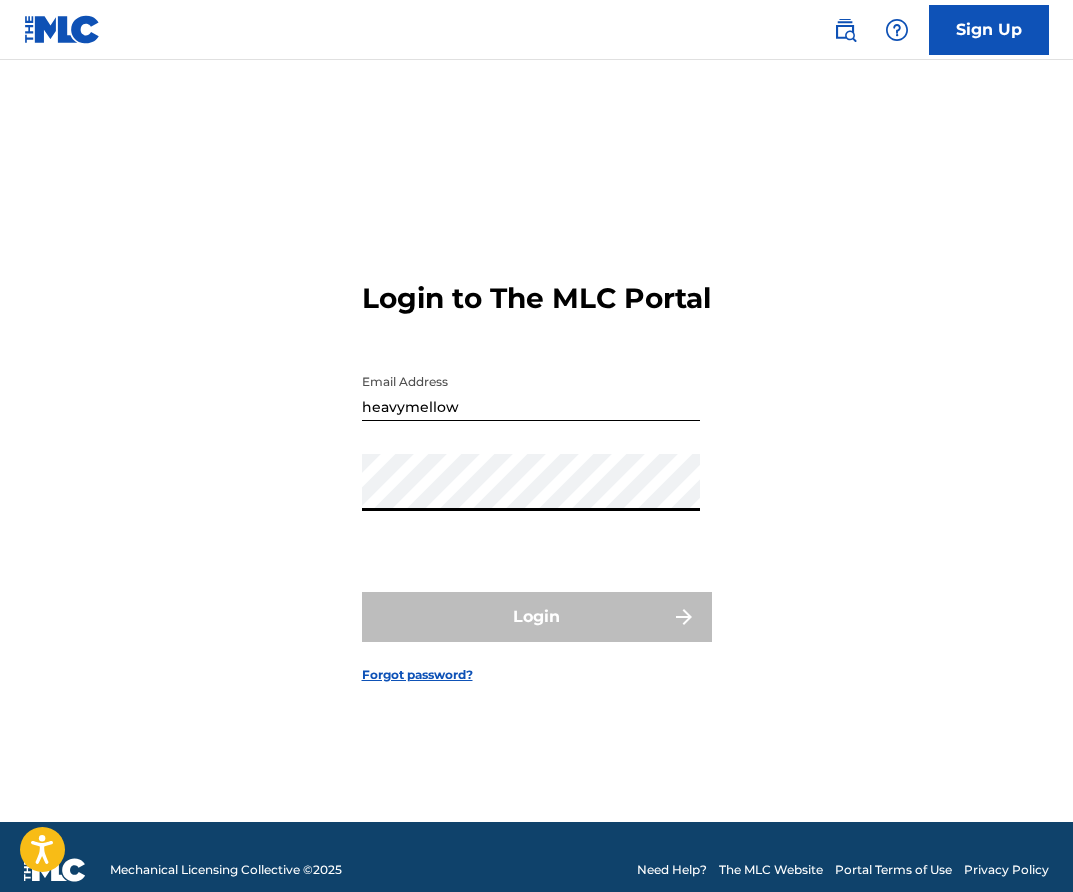 type on "[EMAIL_ADDRESS][DOMAIN_NAME]" 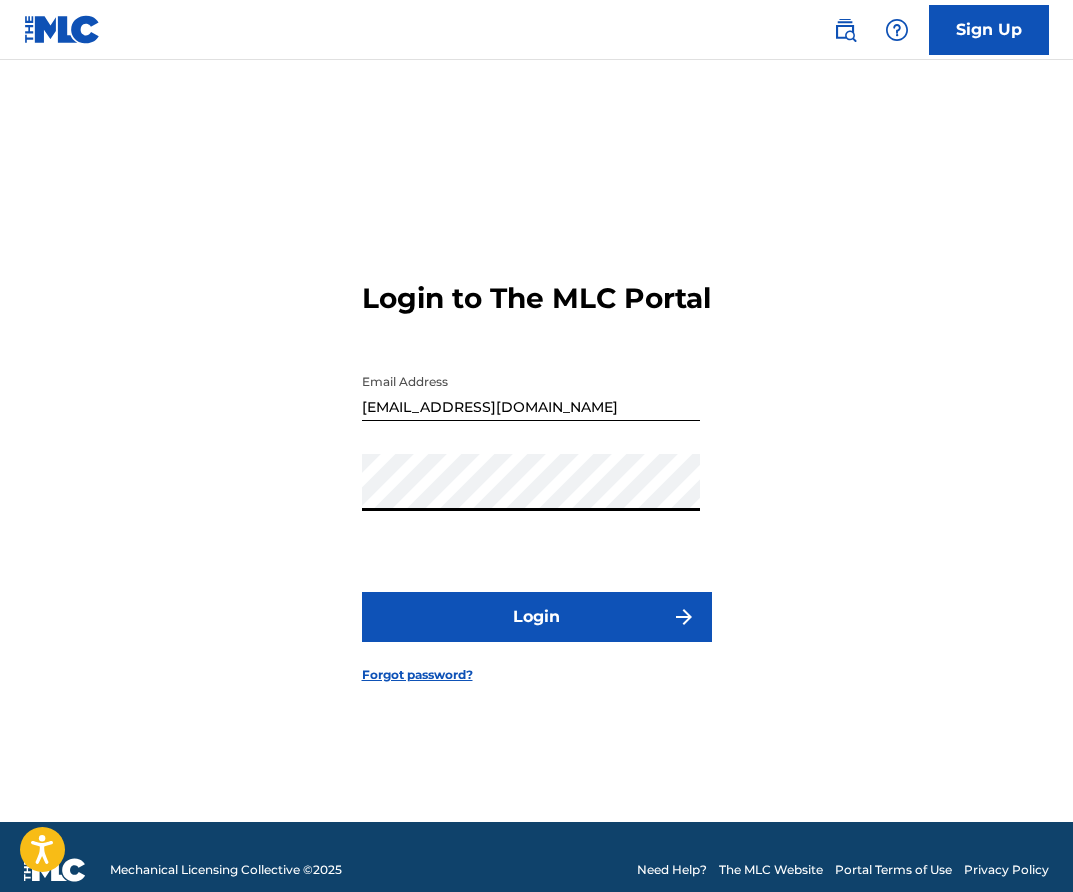 click on "Login" at bounding box center [537, 617] 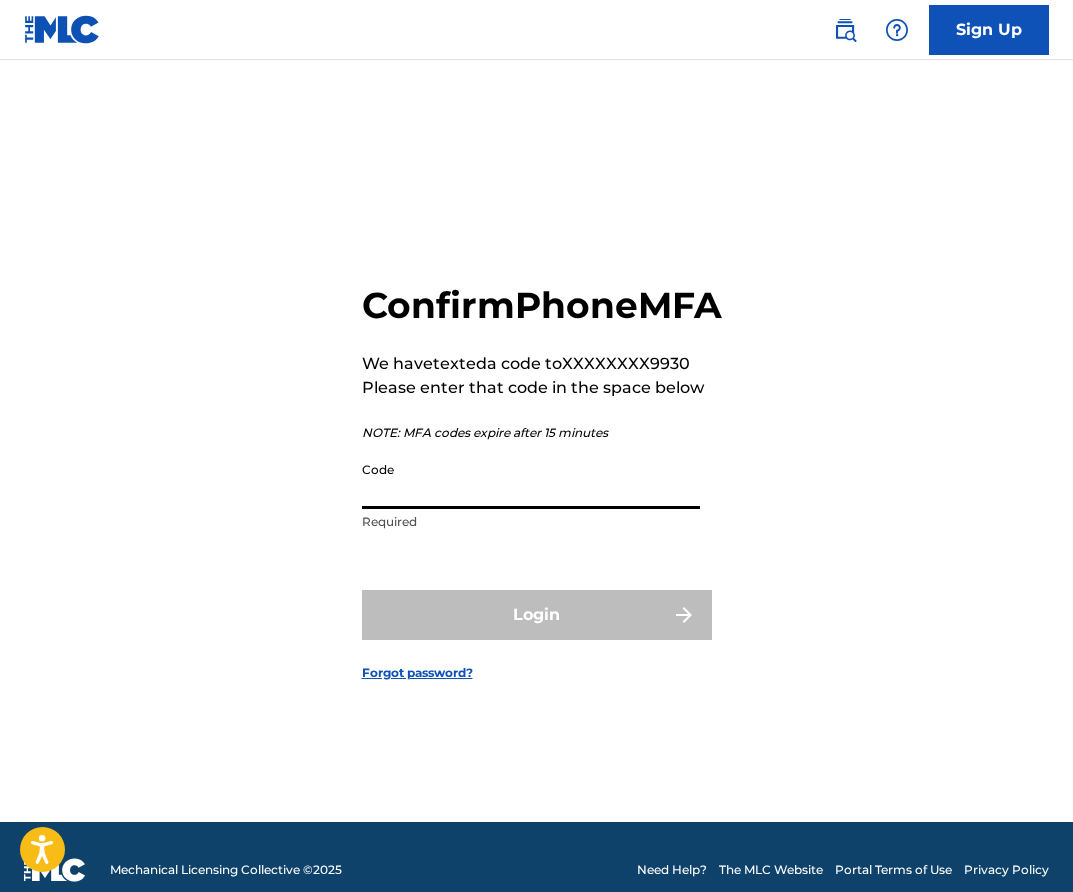click on "Code" at bounding box center [531, 480] 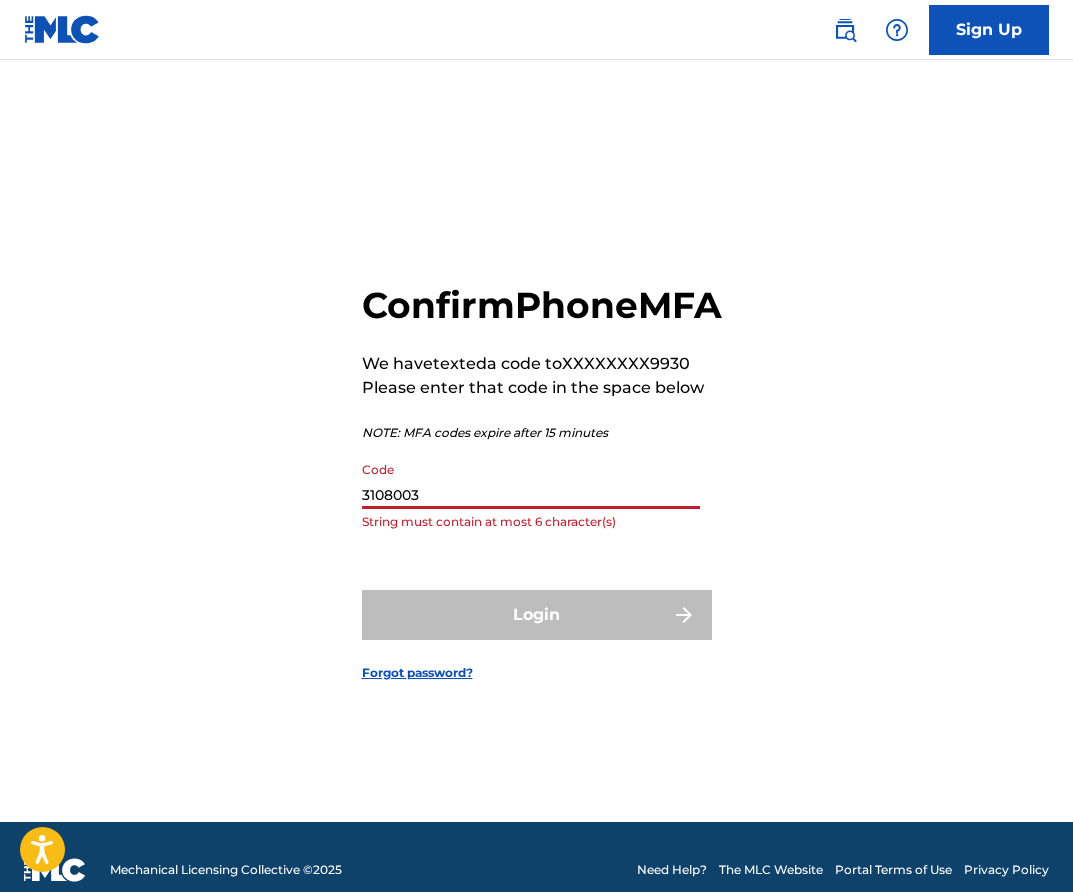 click on "3108003" at bounding box center (531, 480) 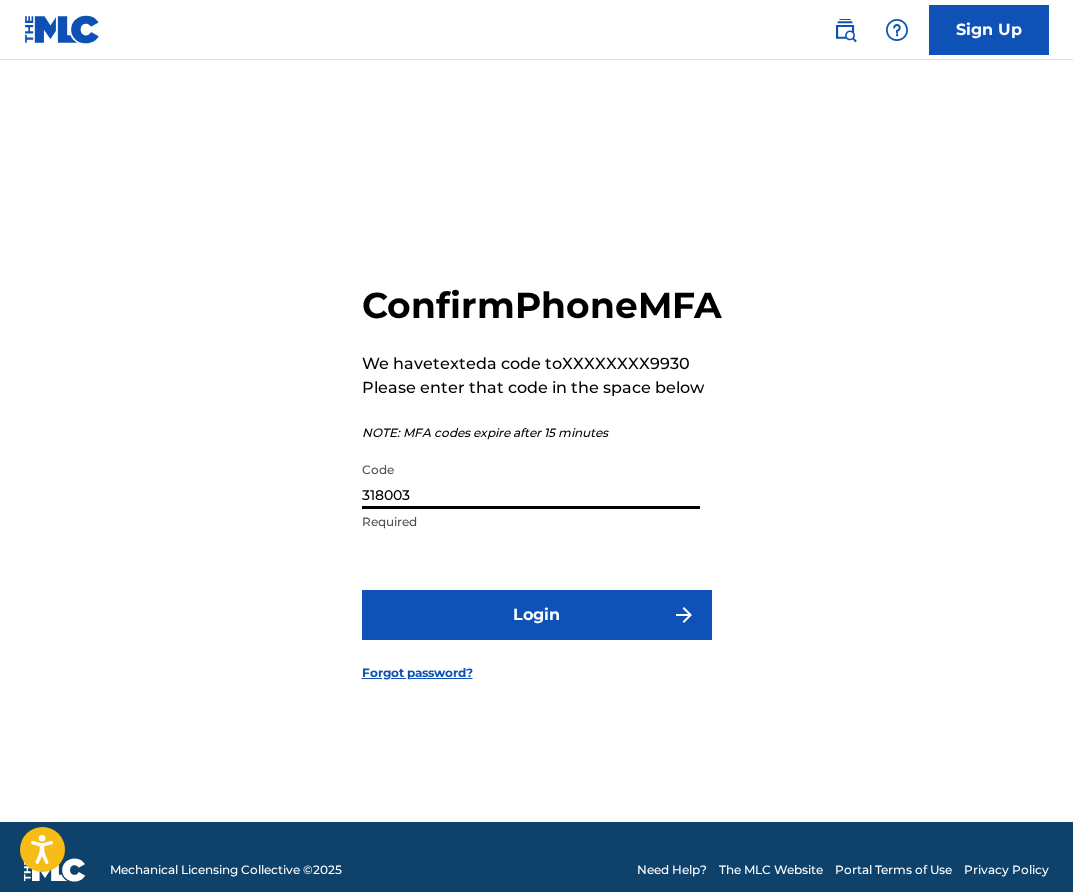 type on "318003" 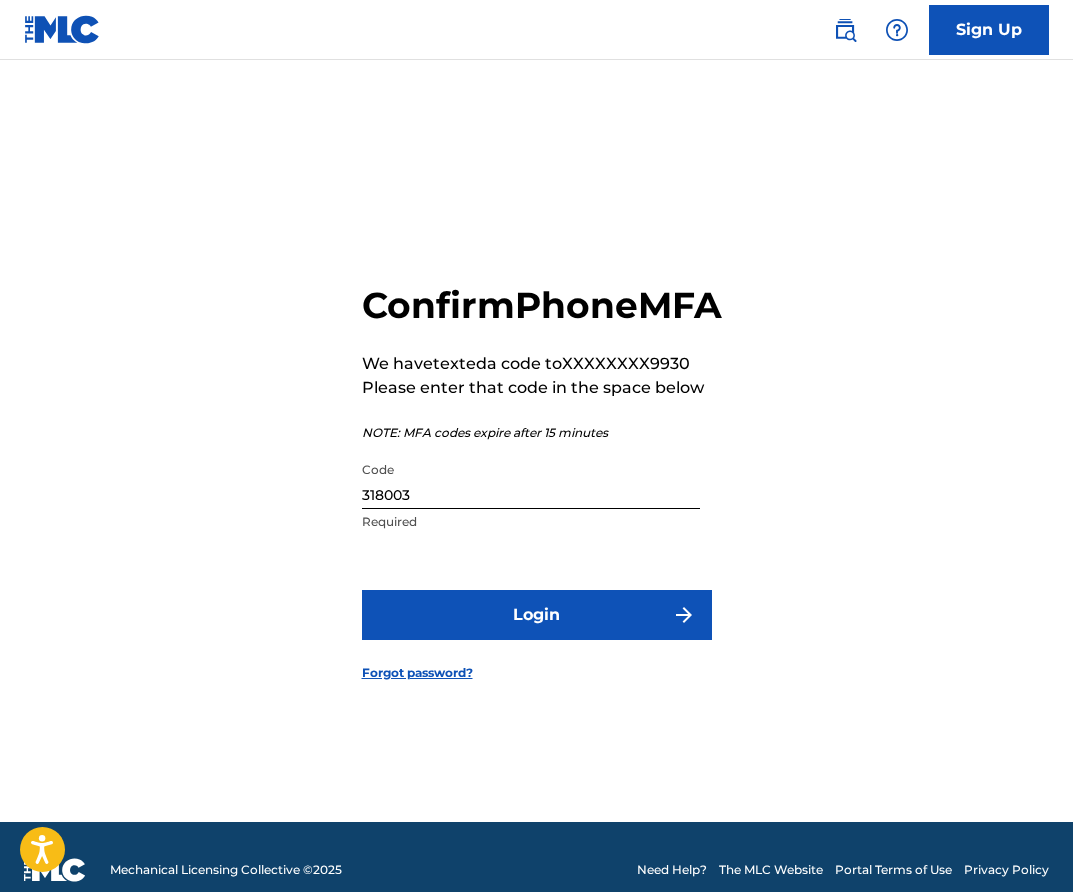 click on "Login" at bounding box center (537, 615) 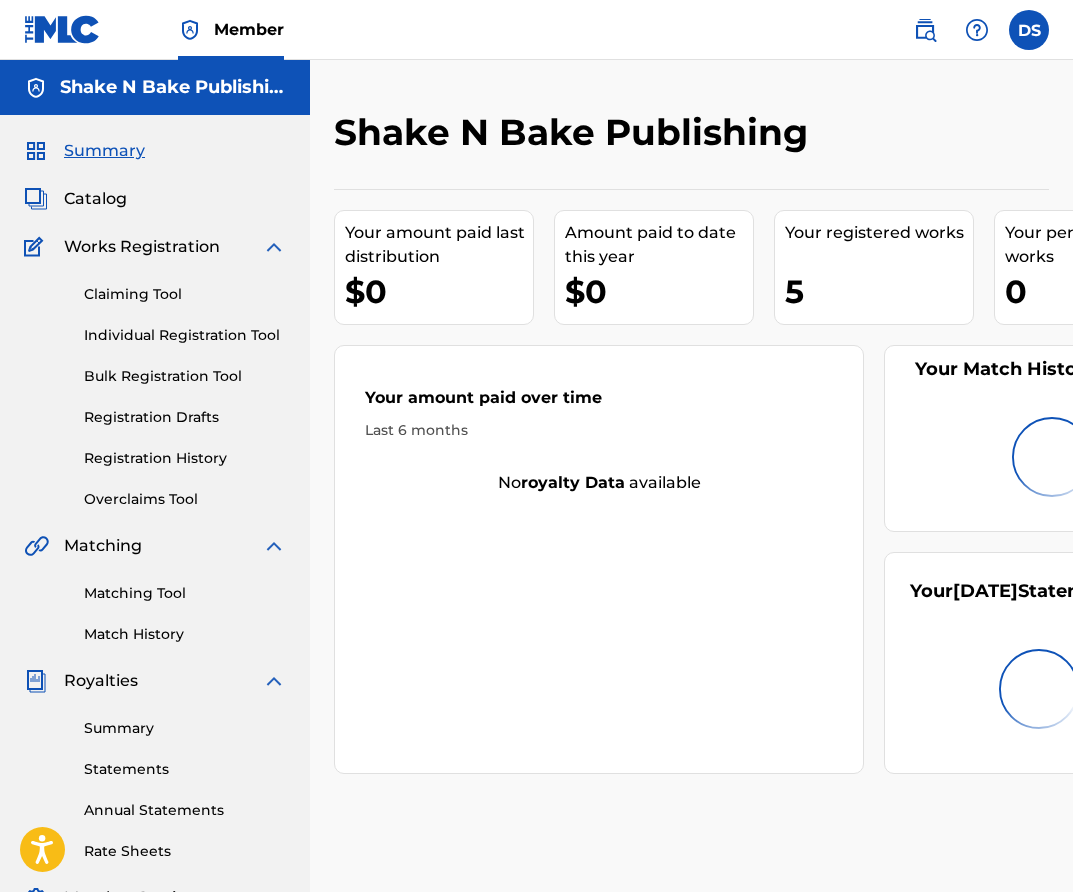 scroll, scrollTop: 0, scrollLeft: 0, axis: both 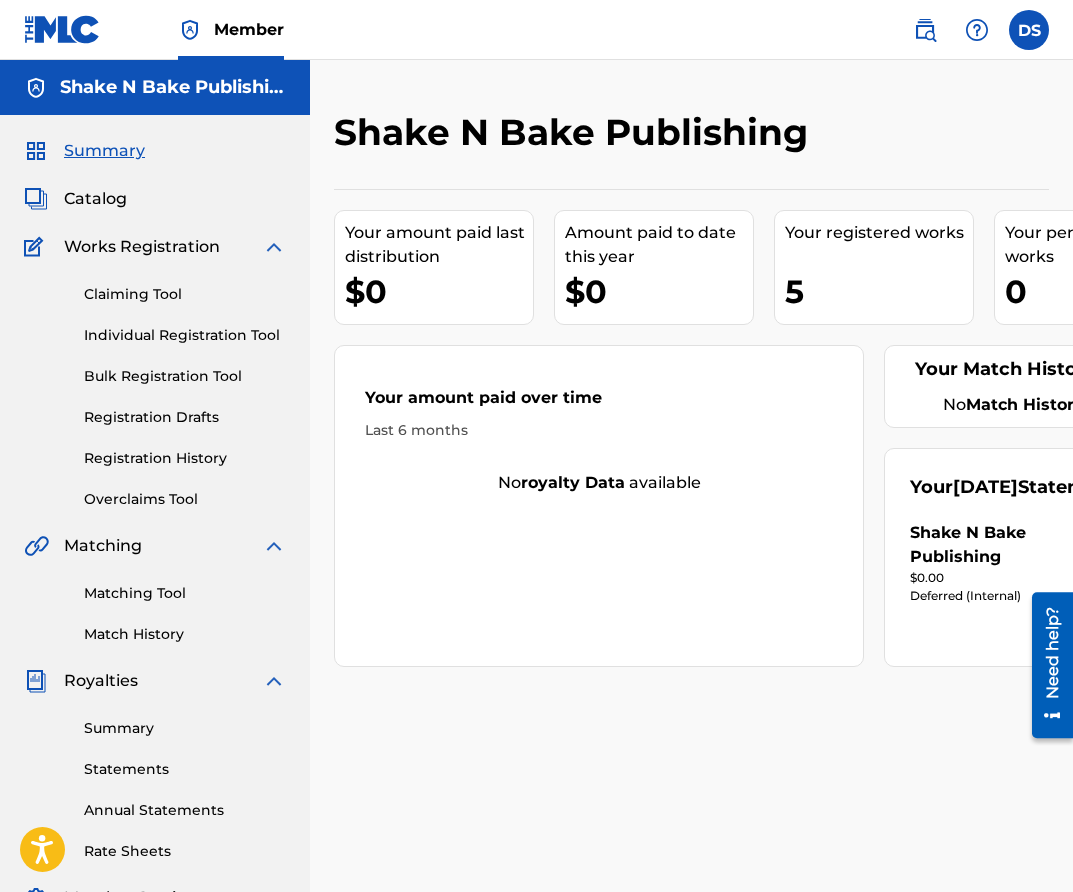 click on "Catalog" at bounding box center [95, 199] 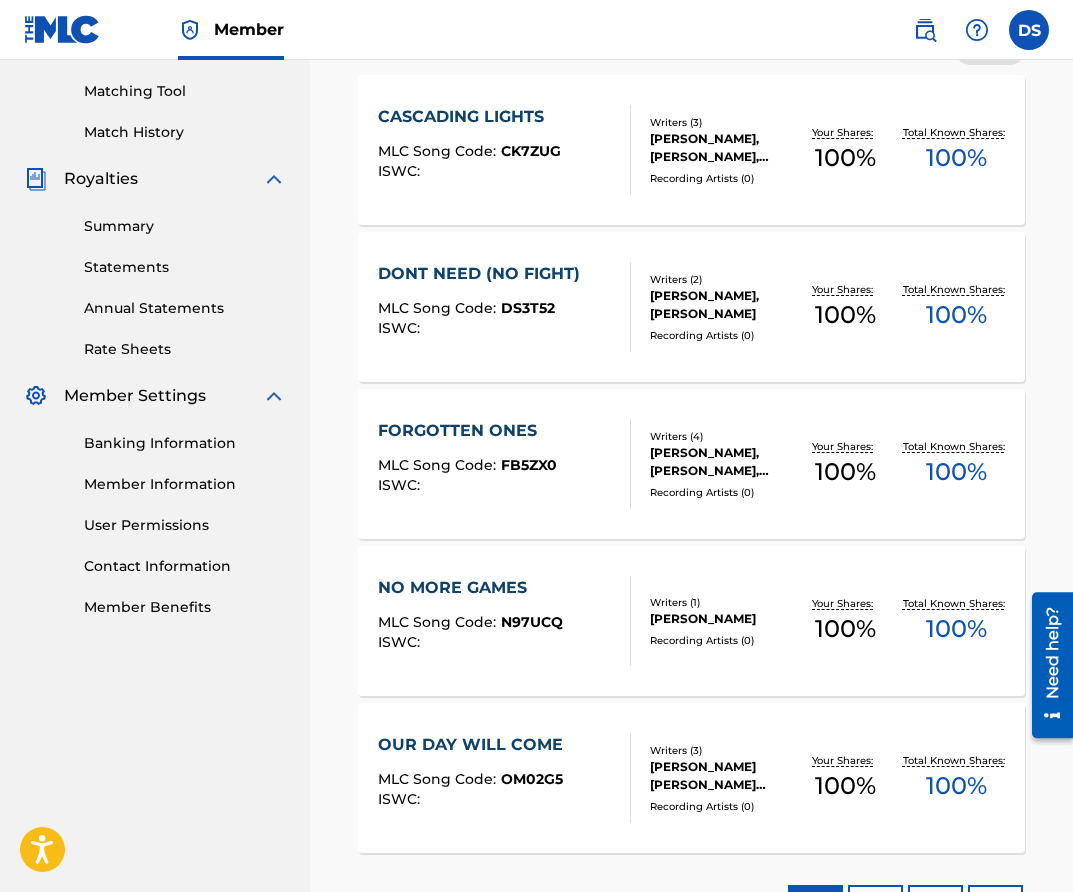 scroll, scrollTop: 22, scrollLeft: 0, axis: vertical 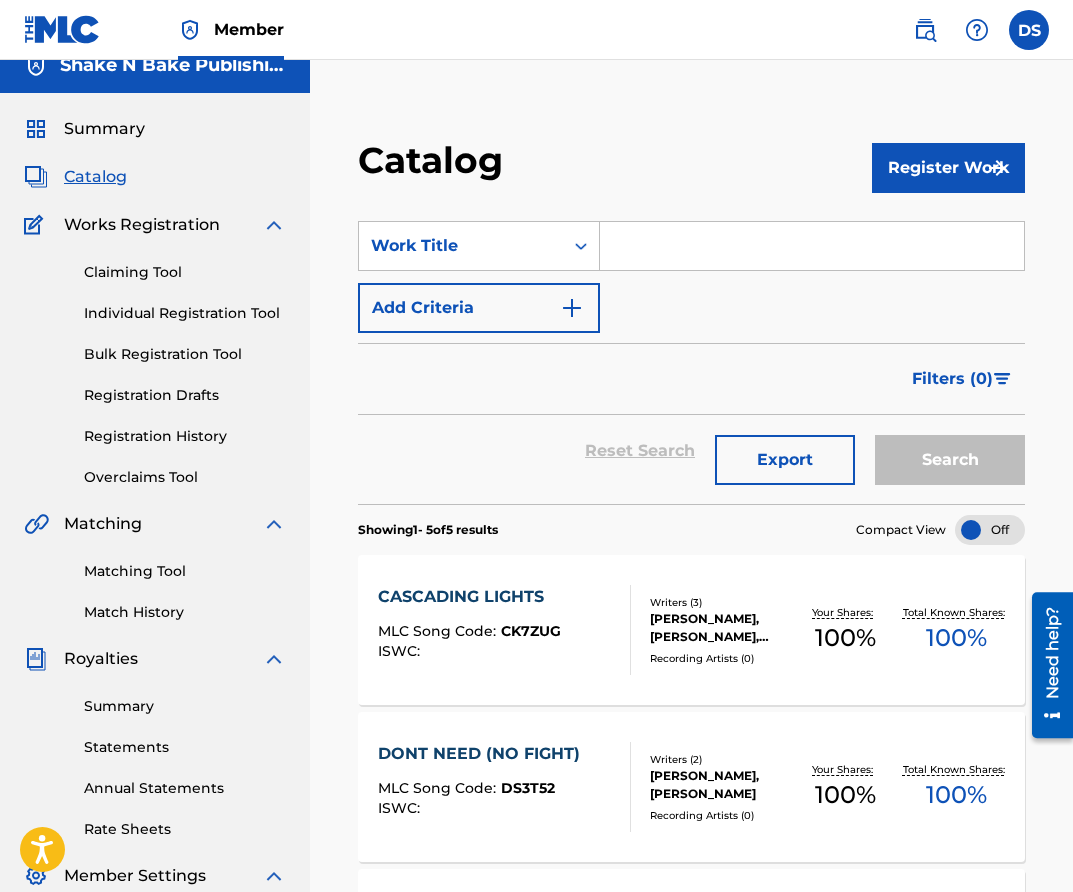 click on "Register Work" at bounding box center [948, 168] 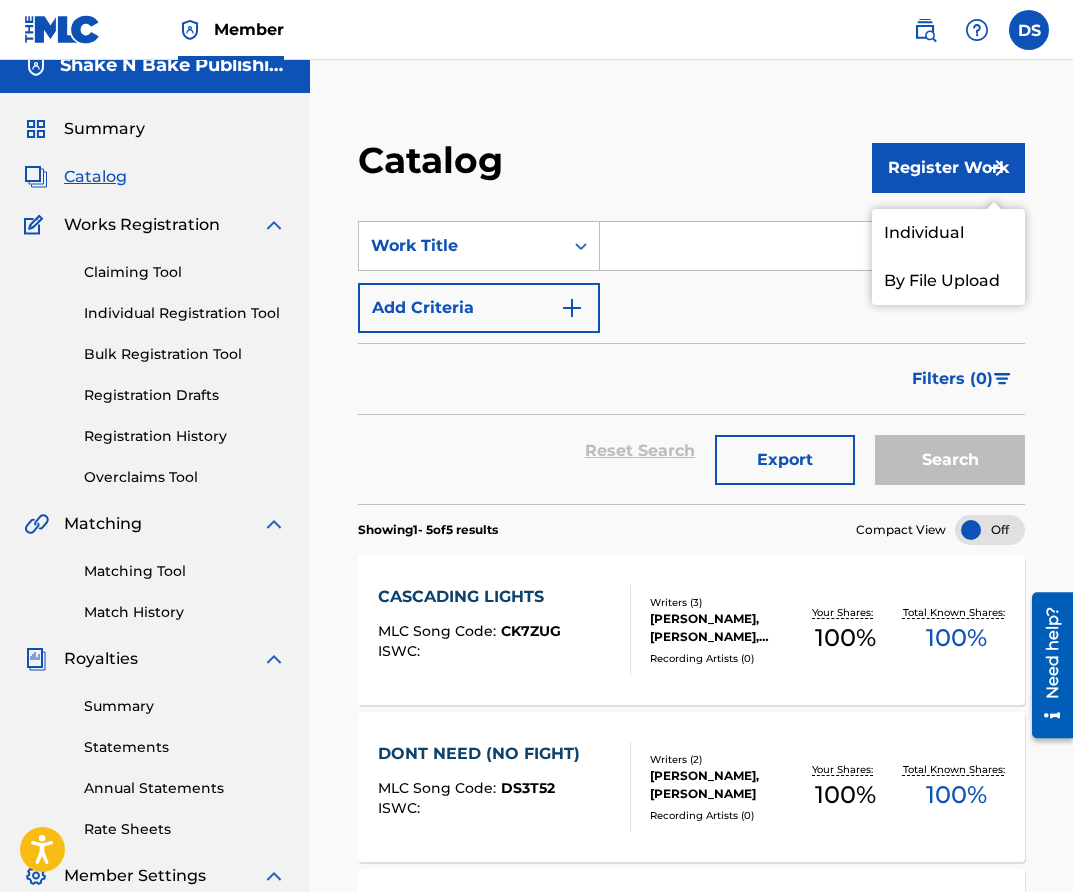 click on "Individual" at bounding box center [948, 233] 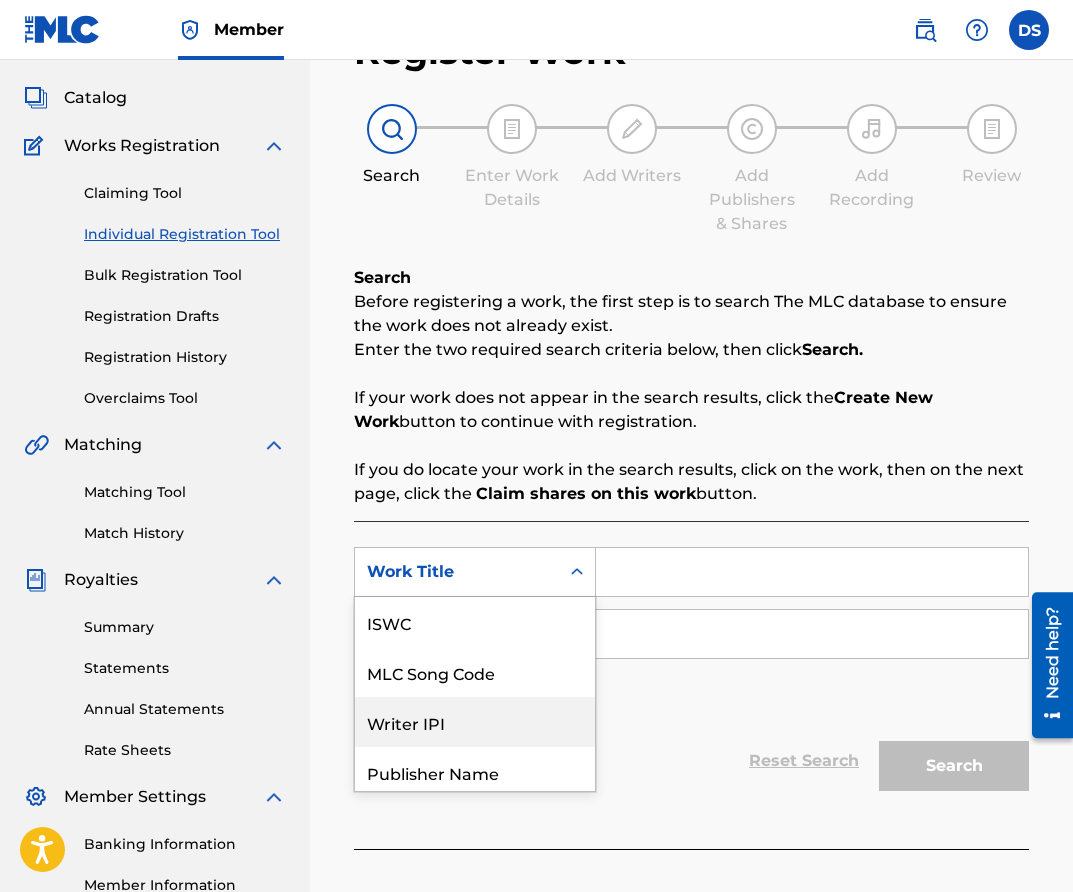 click on "Writer IPI, 3 of 7. 7 results available. Use Up and Down to choose options, press Enter to select the currently focused option, press Escape to exit the menu, press Tab to select the option and exit the menu. Work Title ISWC MLC Song Code Writer IPI Publisher Name Publisher IPI MLC Publisher Number Work Title" at bounding box center (475, 572) 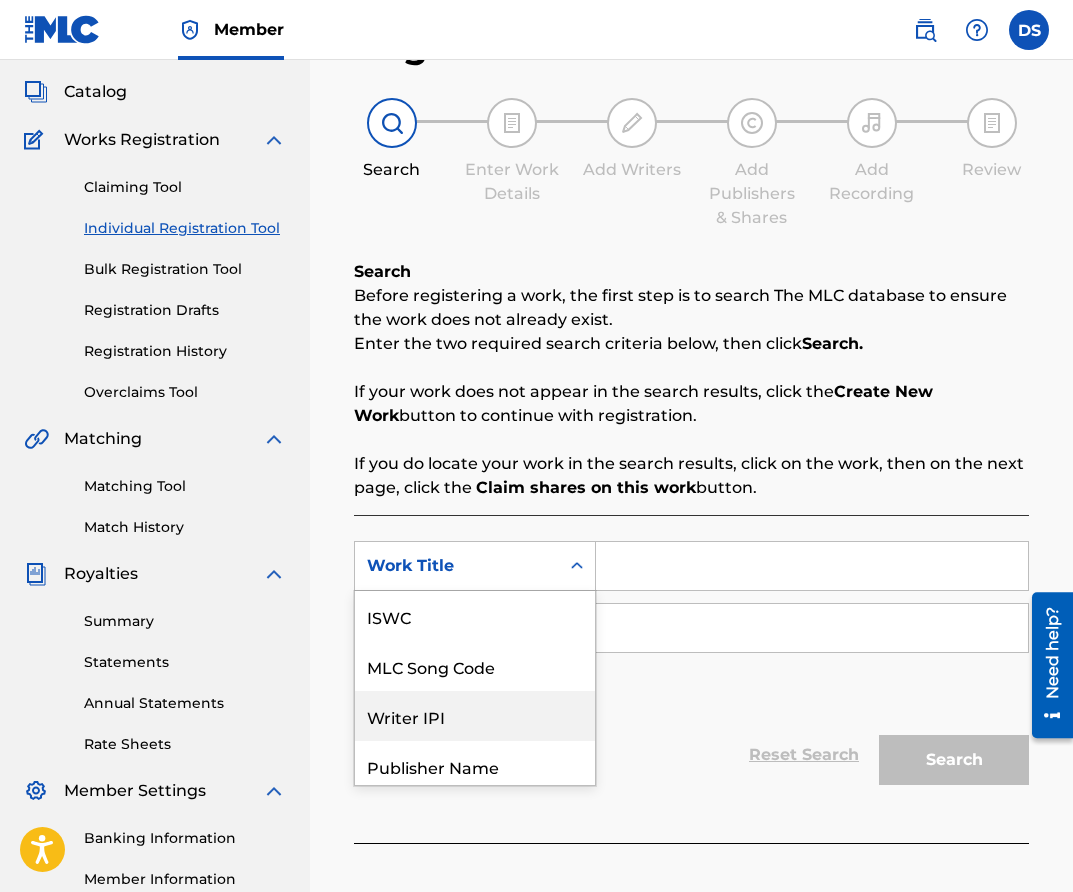 scroll, scrollTop: 50, scrollLeft: 0, axis: vertical 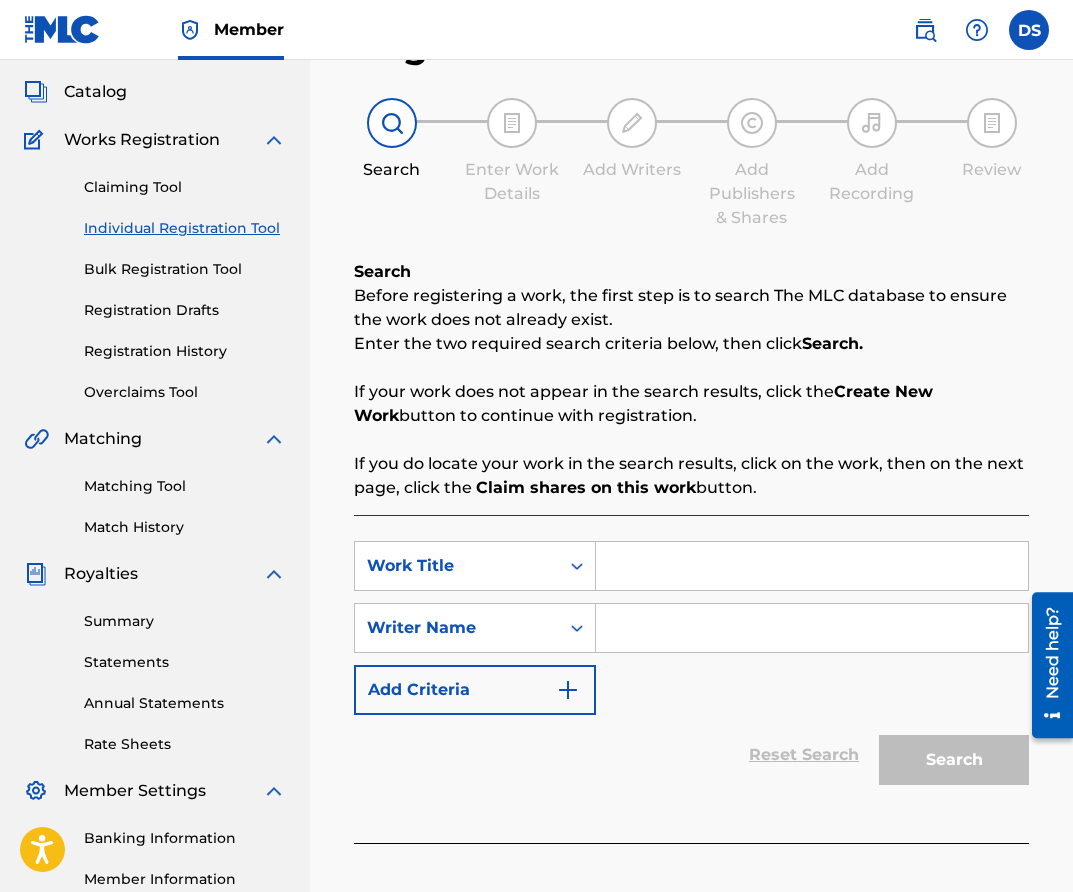 click at bounding box center [812, 566] 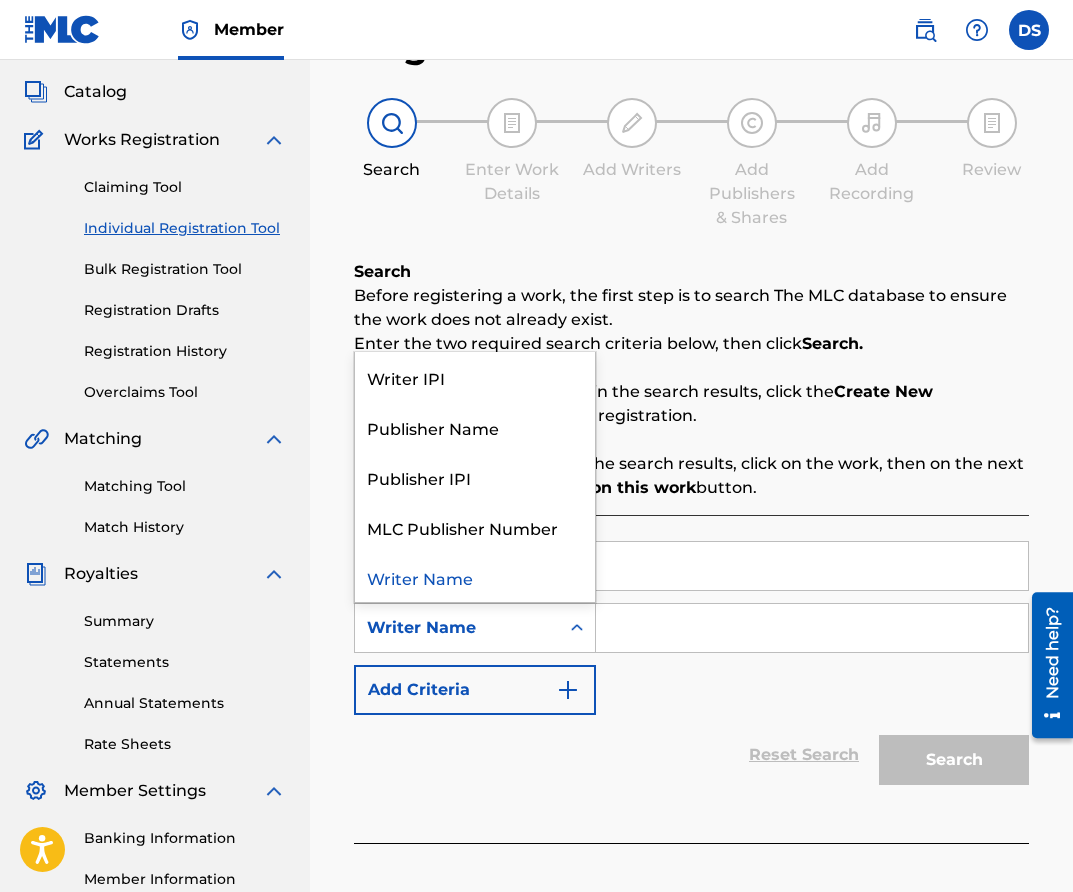 click 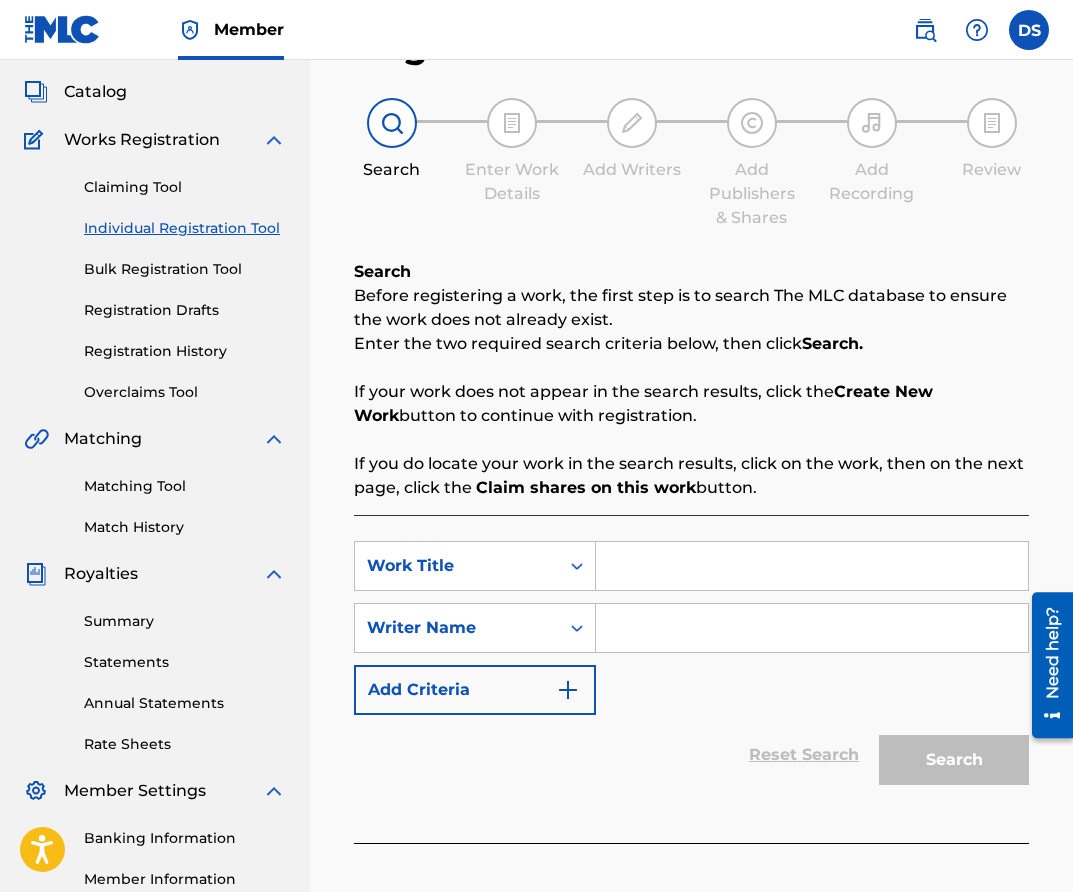 click 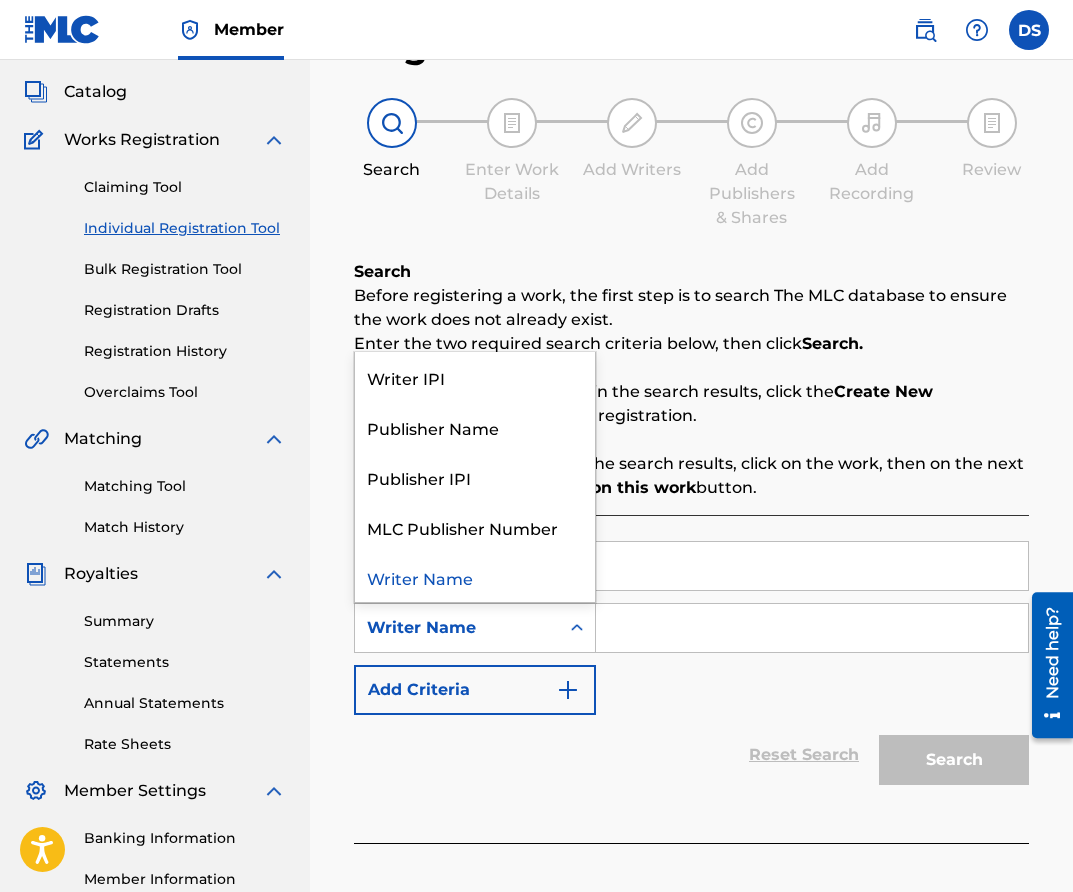 click 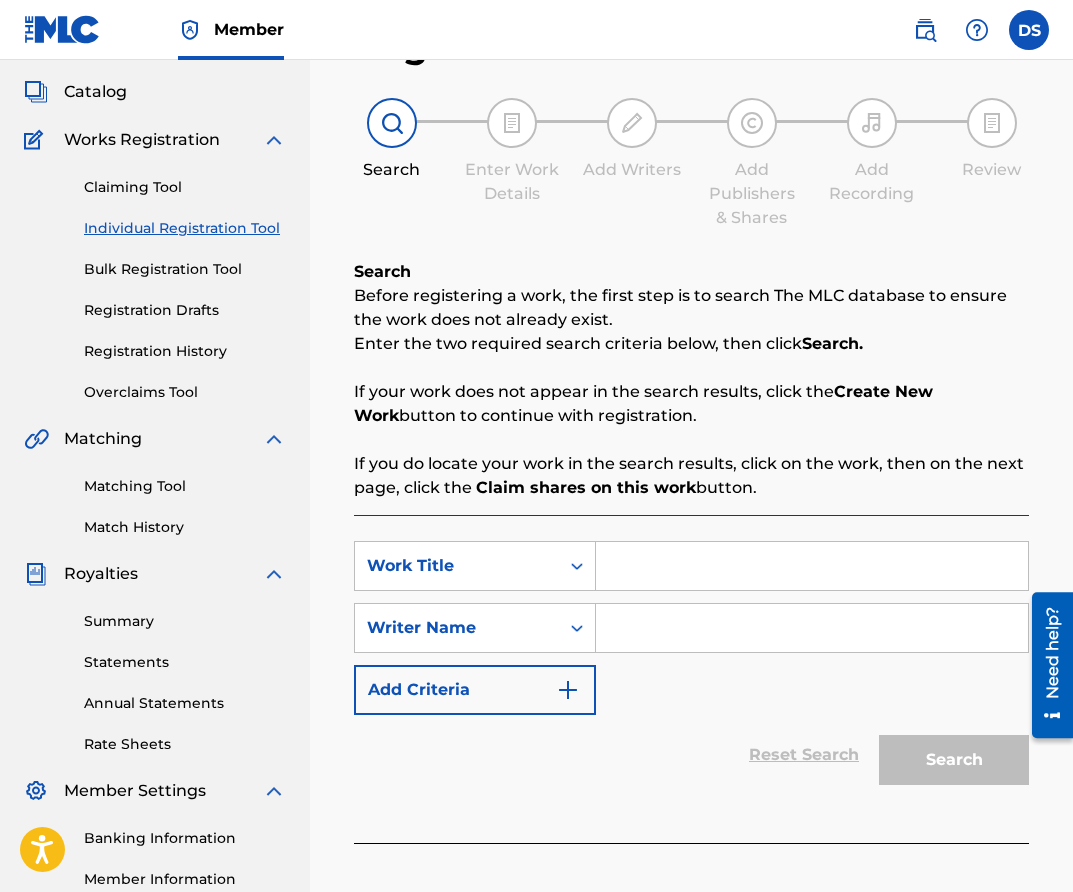click at bounding box center (812, 628) 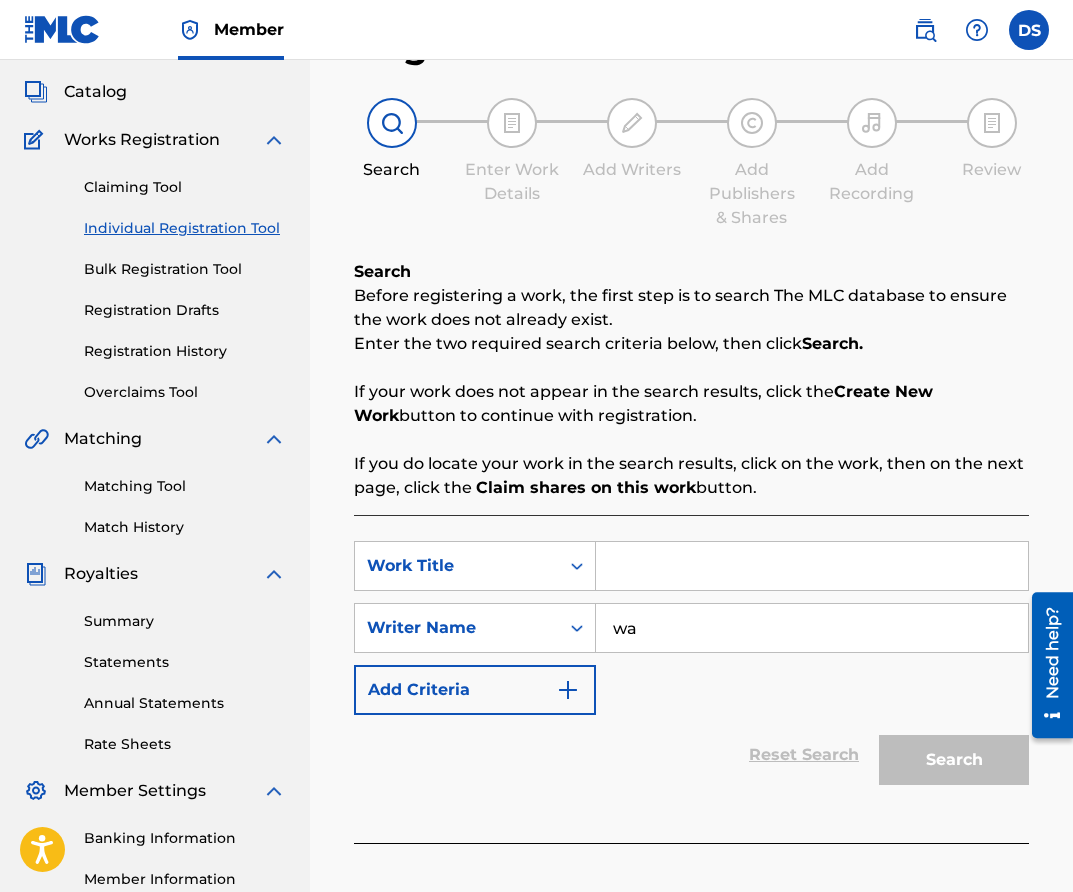 type on "w" 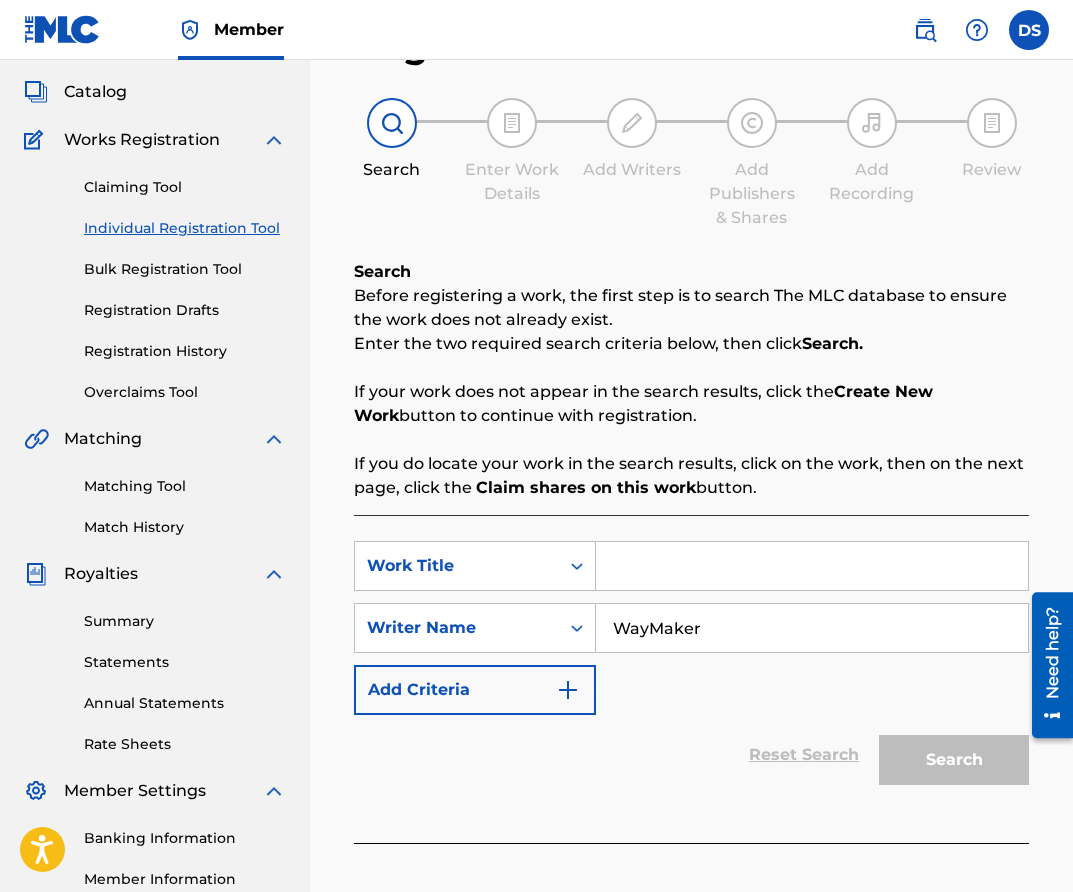 type on "WayMaker" 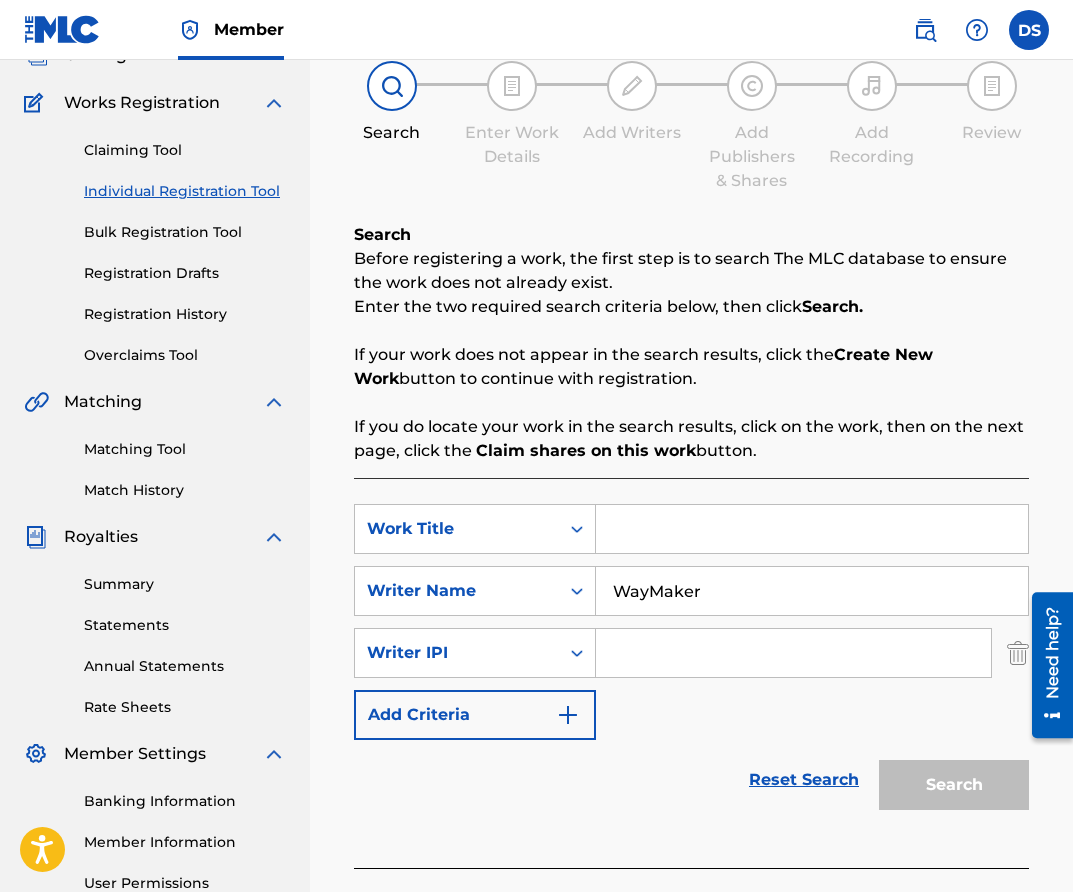 scroll, scrollTop: 145, scrollLeft: 0, axis: vertical 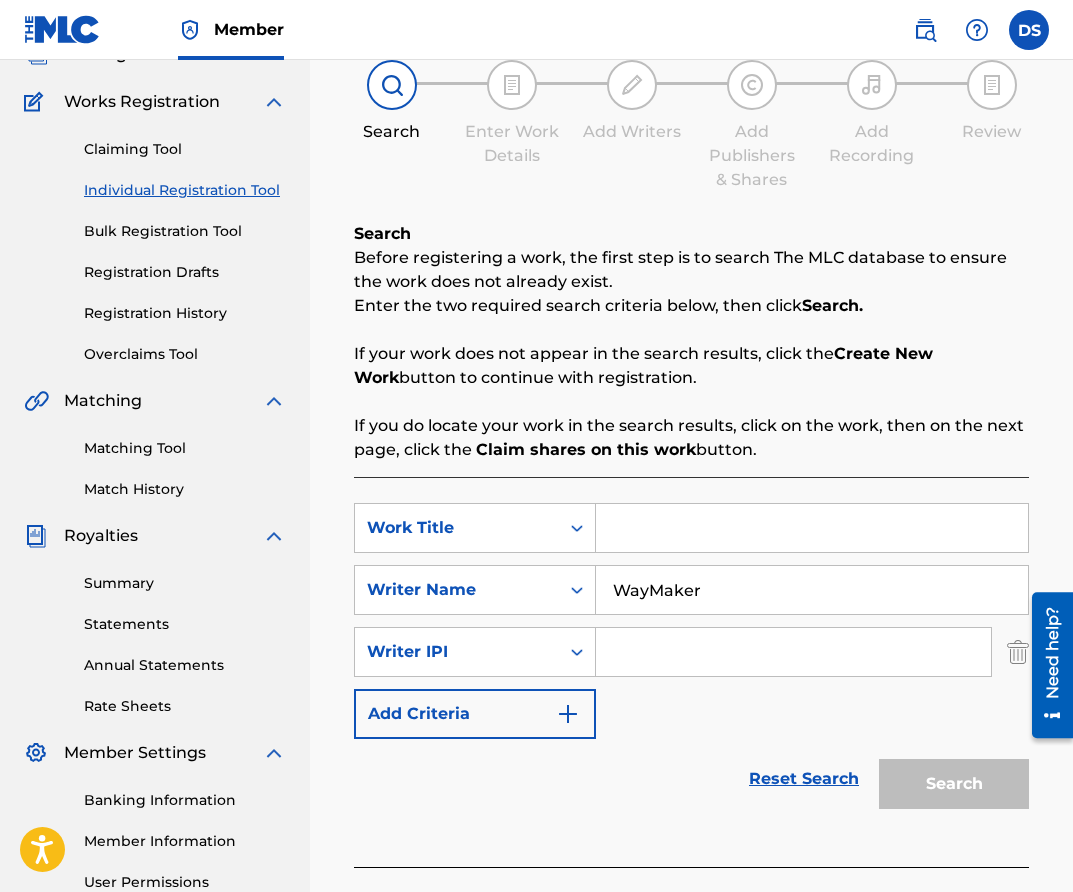 click at bounding box center [793, 652] 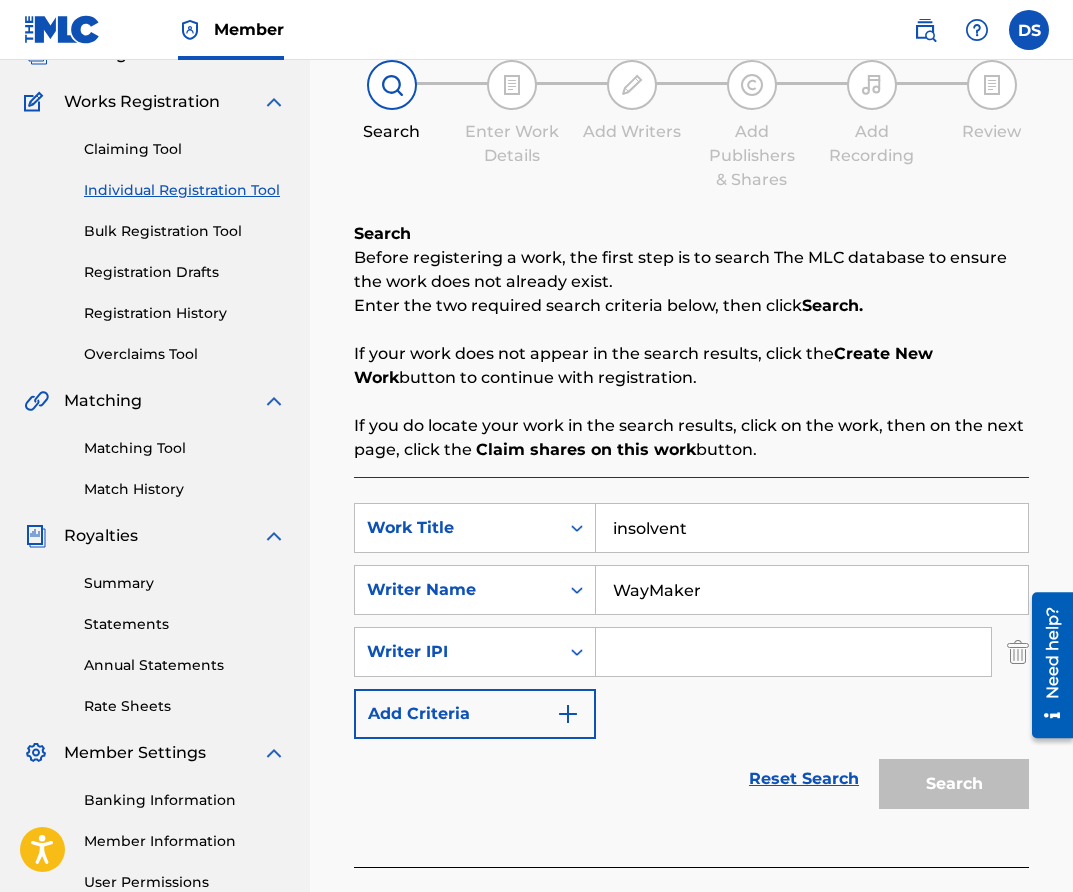 type on "insolvent" 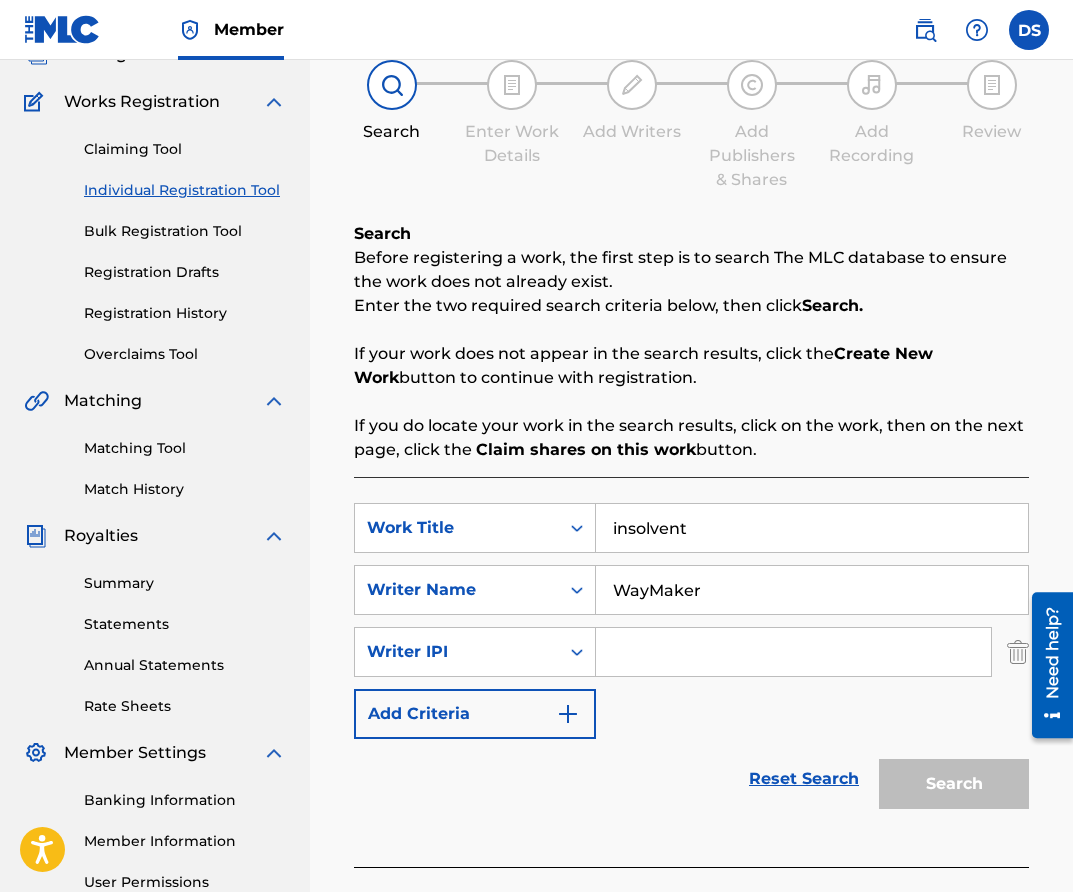 click on "Reset Search Search" at bounding box center (691, 779) 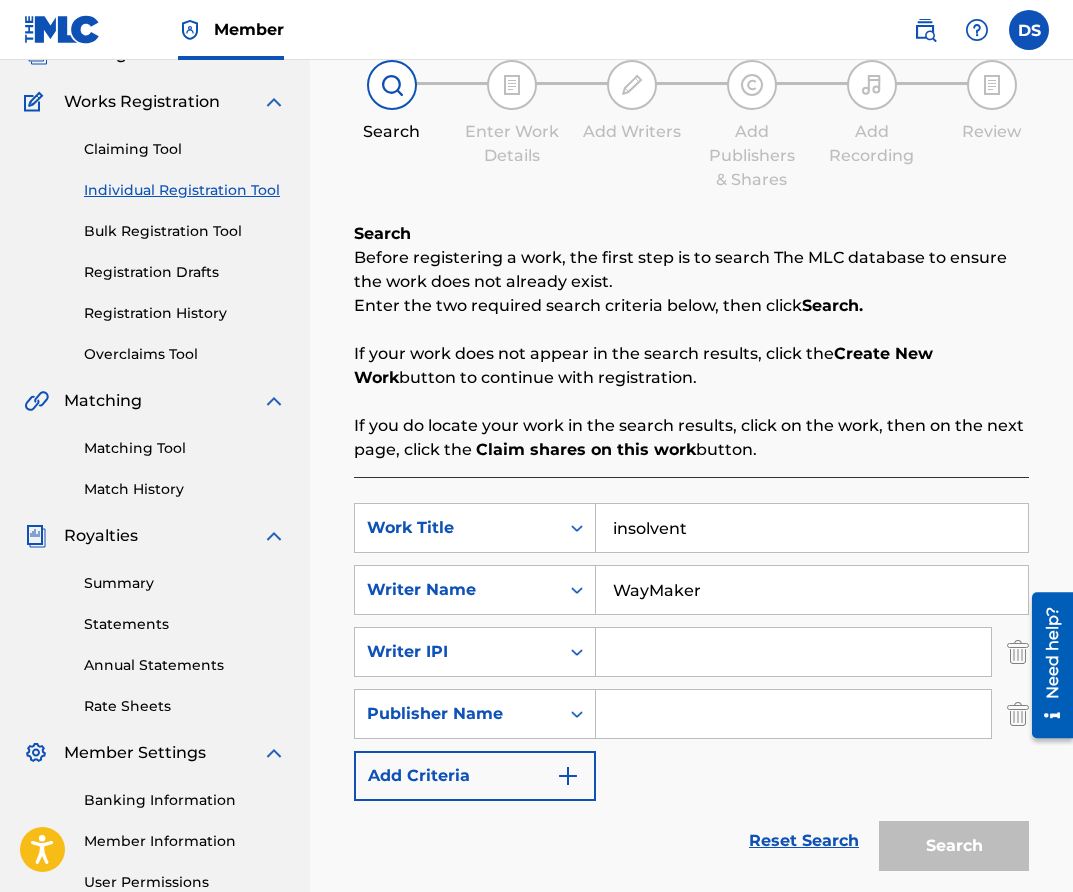 click at bounding box center (793, 714) 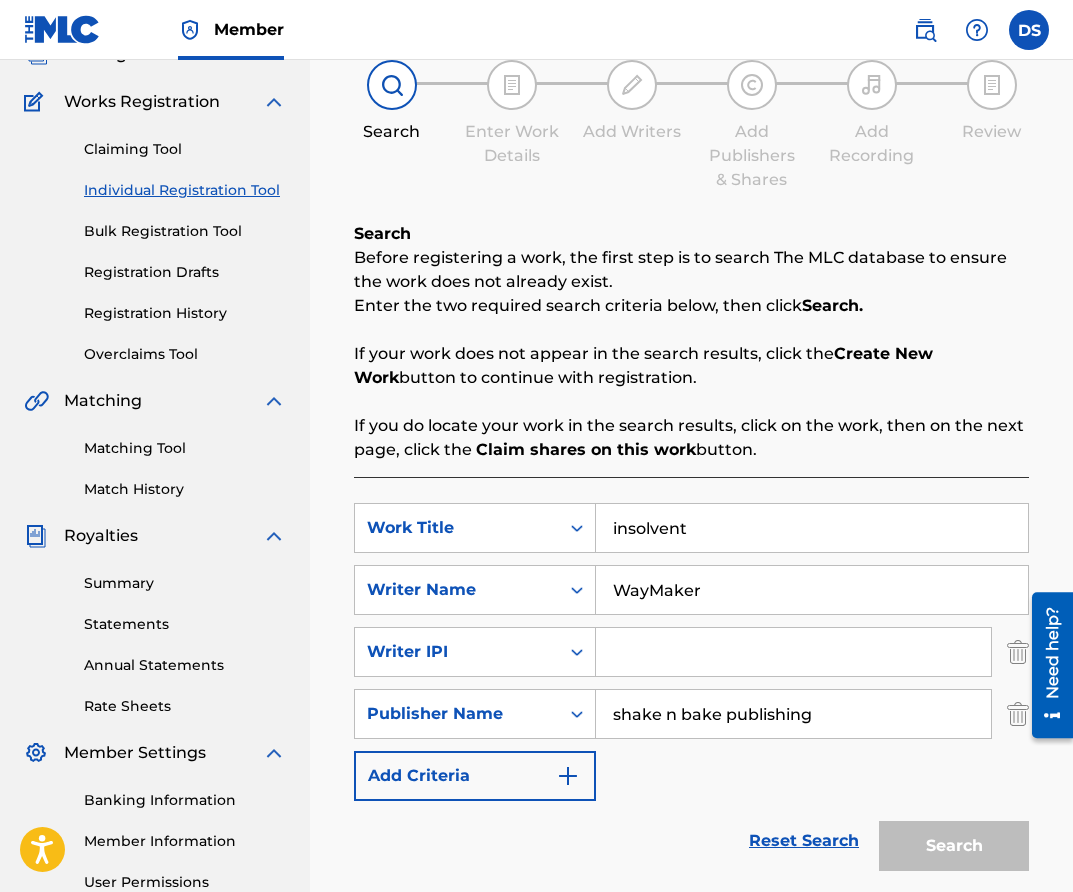 type on "shake n bake publishing" 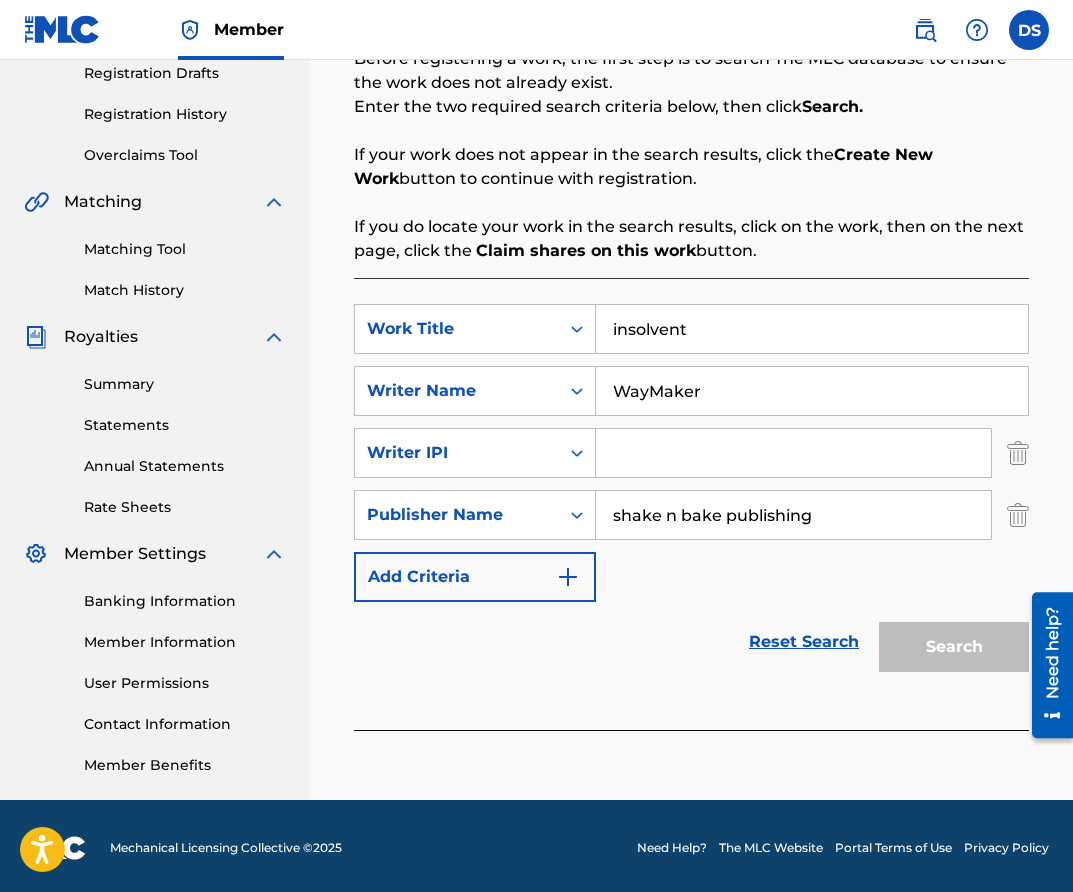 scroll, scrollTop: 348, scrollLeft: 0, axis: vertical 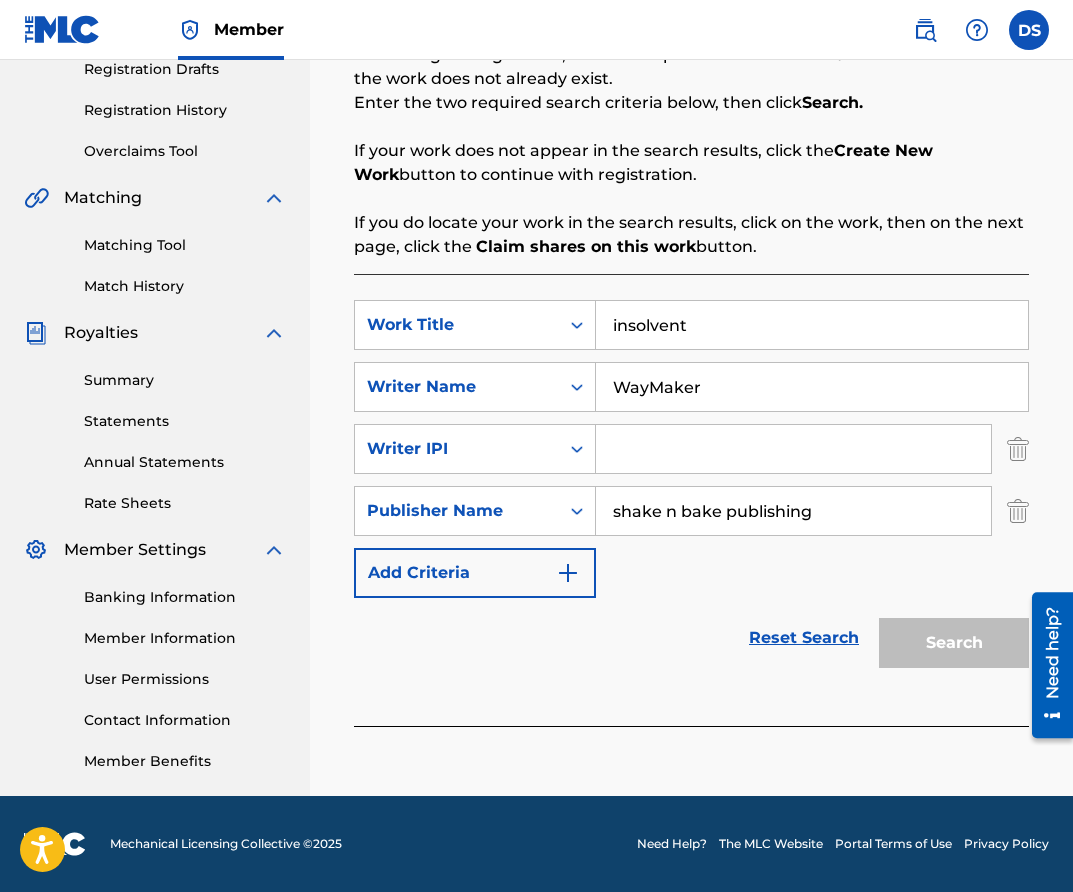 click on "Search" at bounding box center (949, 638) 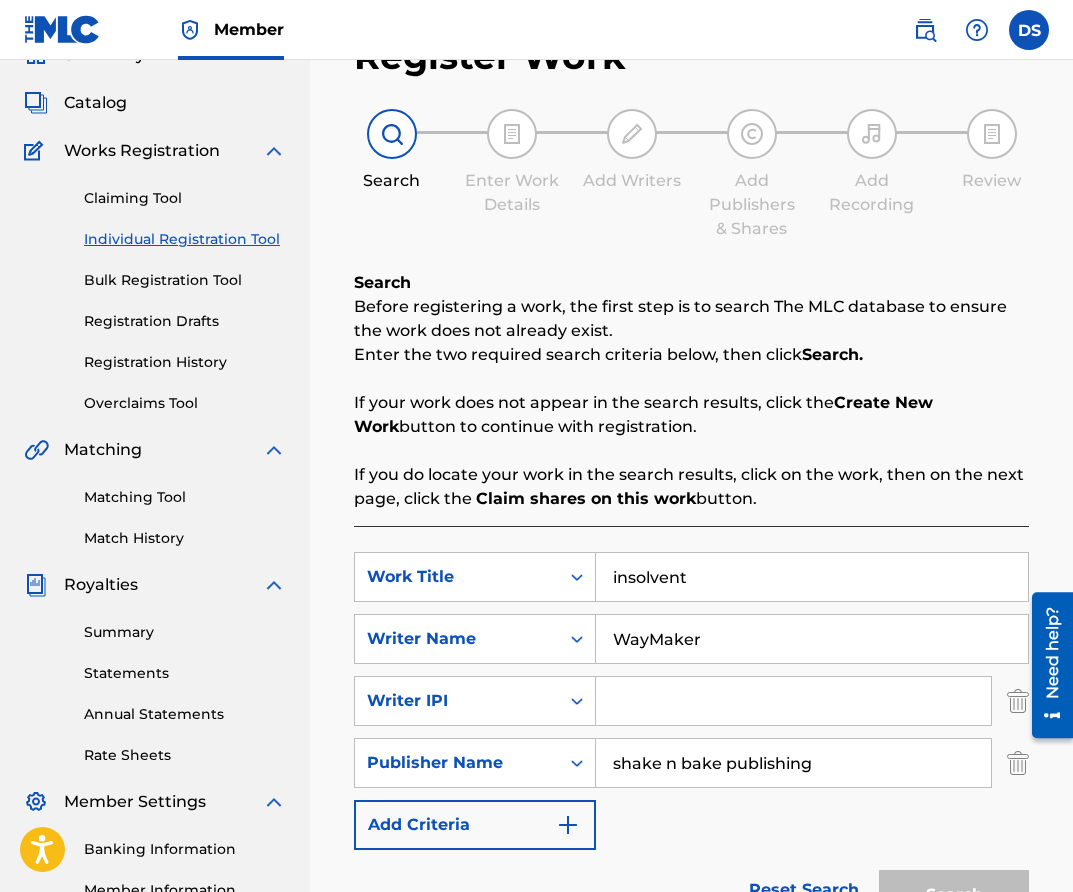scroll, scrollTop: 131, scrollLeft: 0, axis: vertical 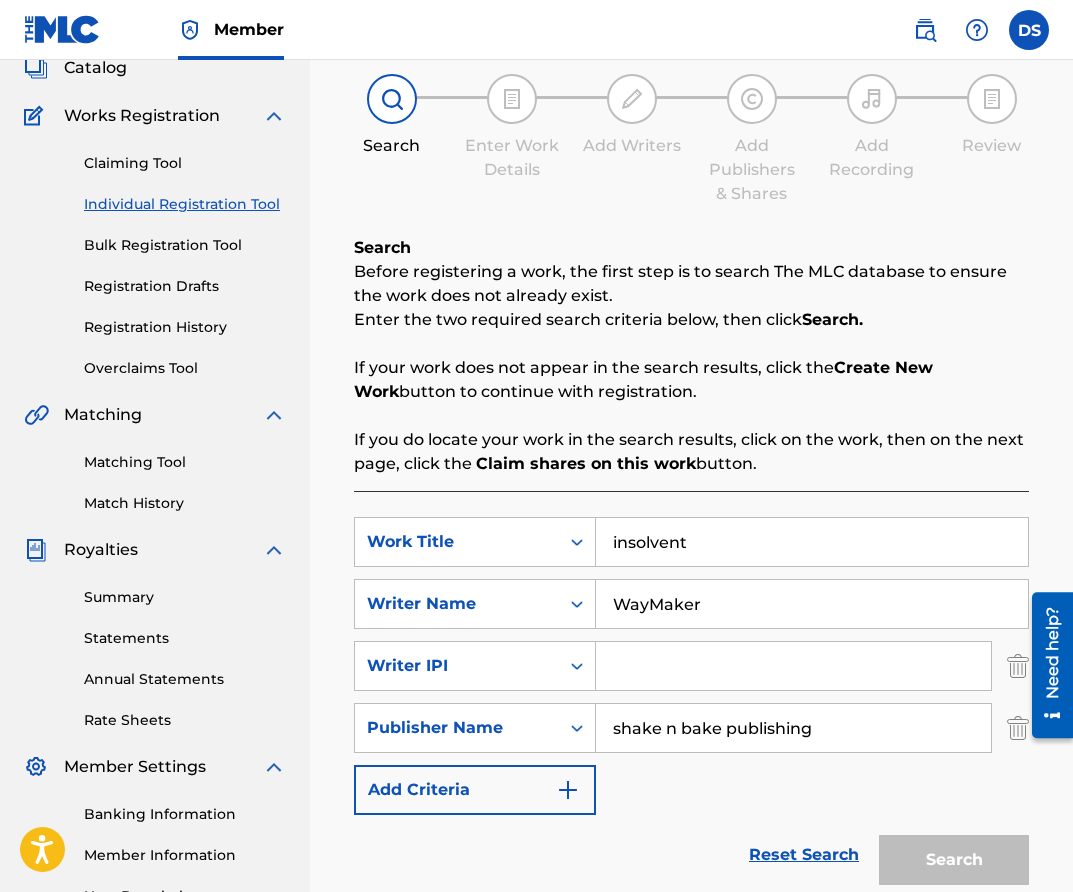 click on "Search" at bounding box center [949, 855] 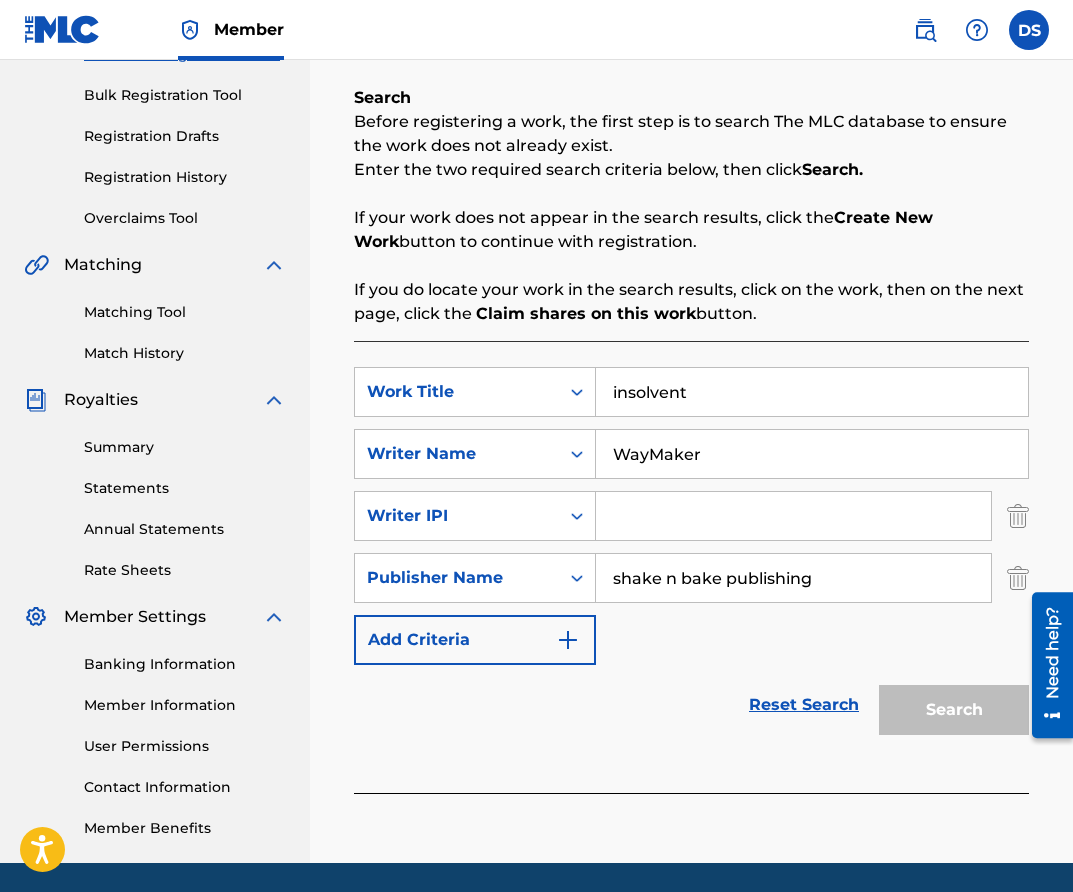 scroll, scrollTop: 300, scrollLeft: 0, axis: vertical 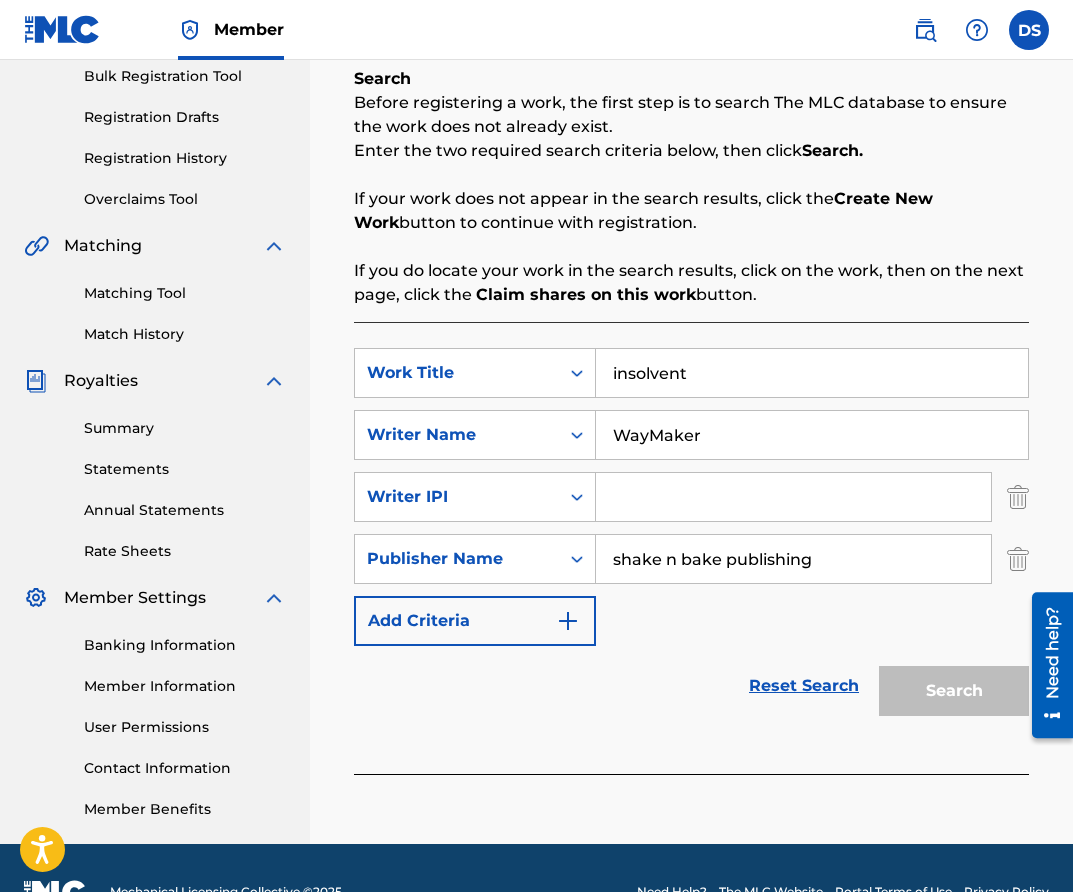 click on "SearchWithCriteriaf5bac601-3b4d-43ad-9756-37bb97c27924 Work Title insolvent SearchWithCriteria4b505c0e-7bae-4725-a86b-be4e18df806e Writer Name WayMaker SearchWithCriteria03213ccb-00e5-4dc6-9c12-9350d3c57635 Writer IPI SearchWithCriteria00fc7050-98eb-4dbf-9c7b-8e2bc4ea5577 Publisher Name shake n bake publishing Add Criteria" at bounding box center [691, 497] 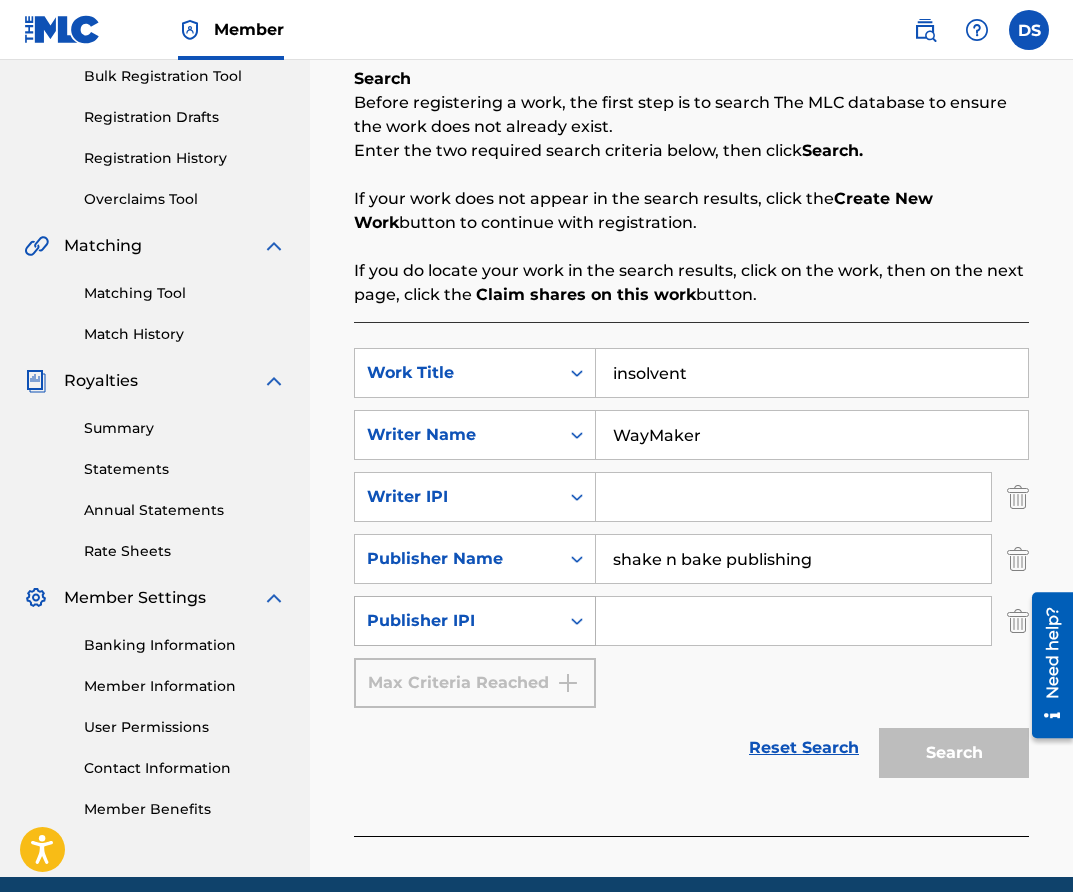click 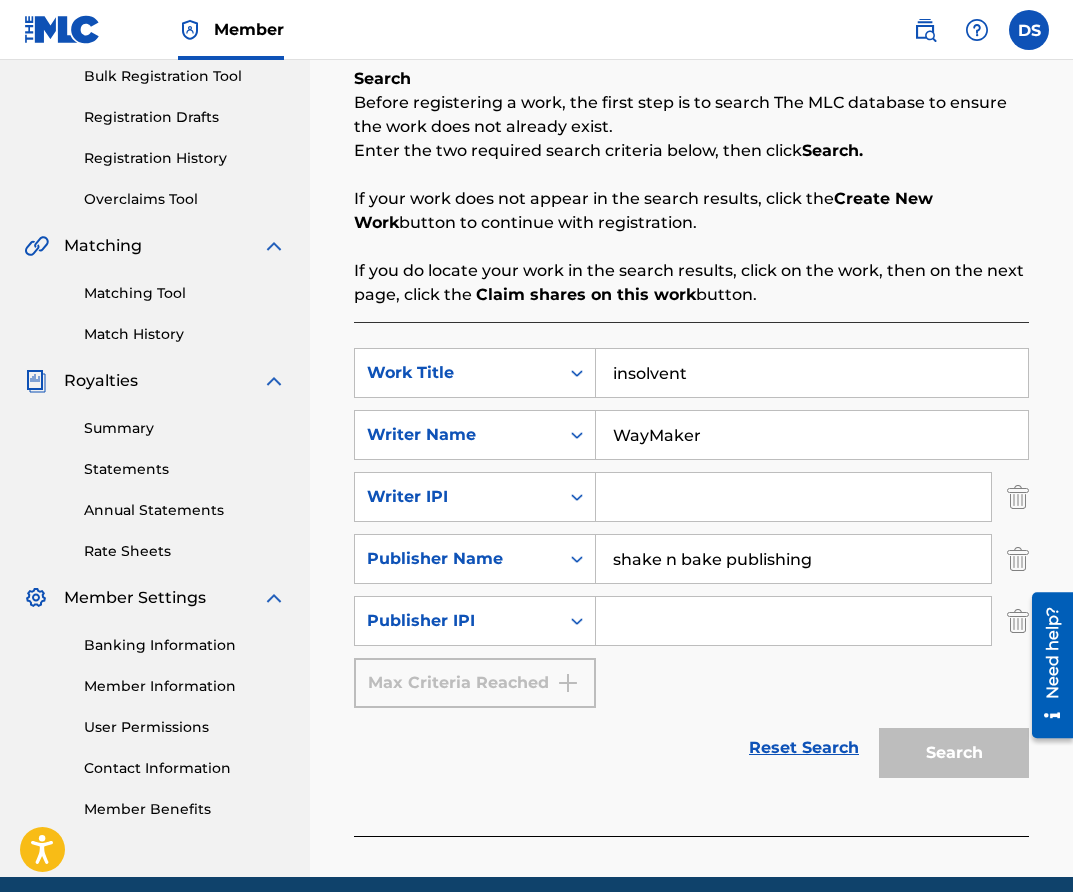 click 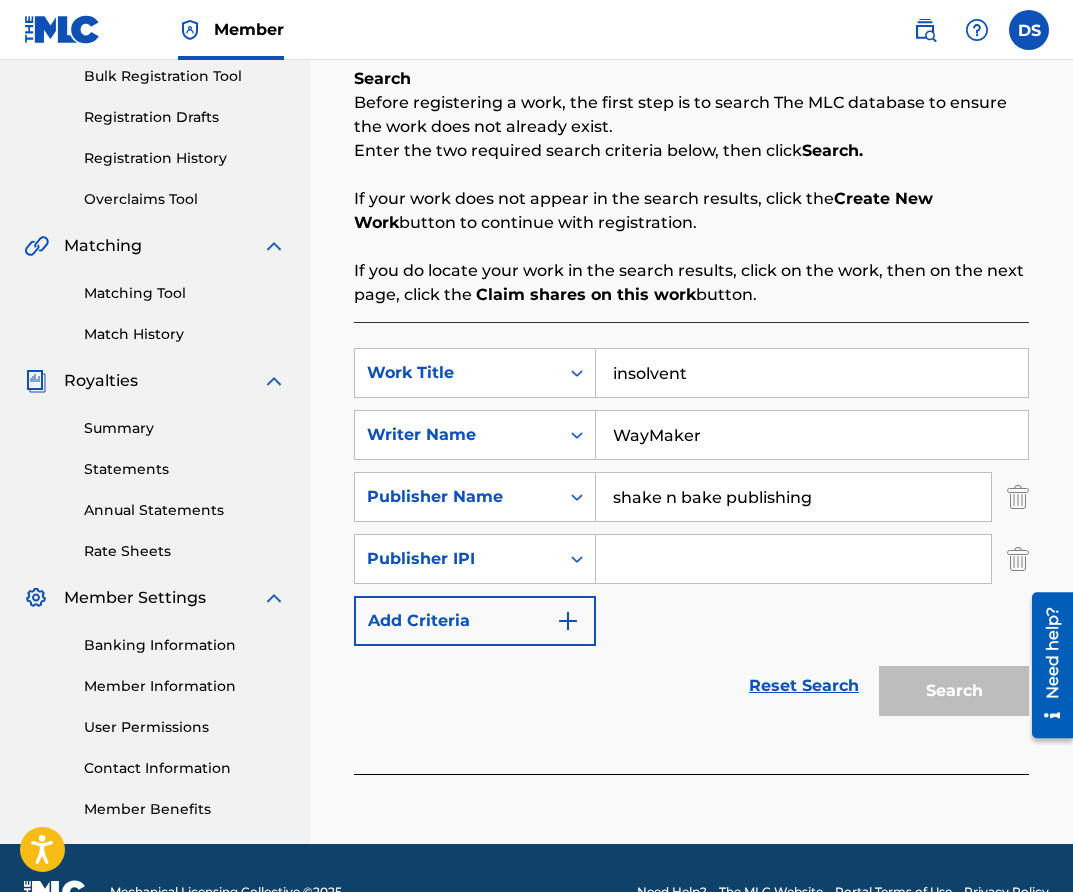 click at bounding box center [1018, 559] 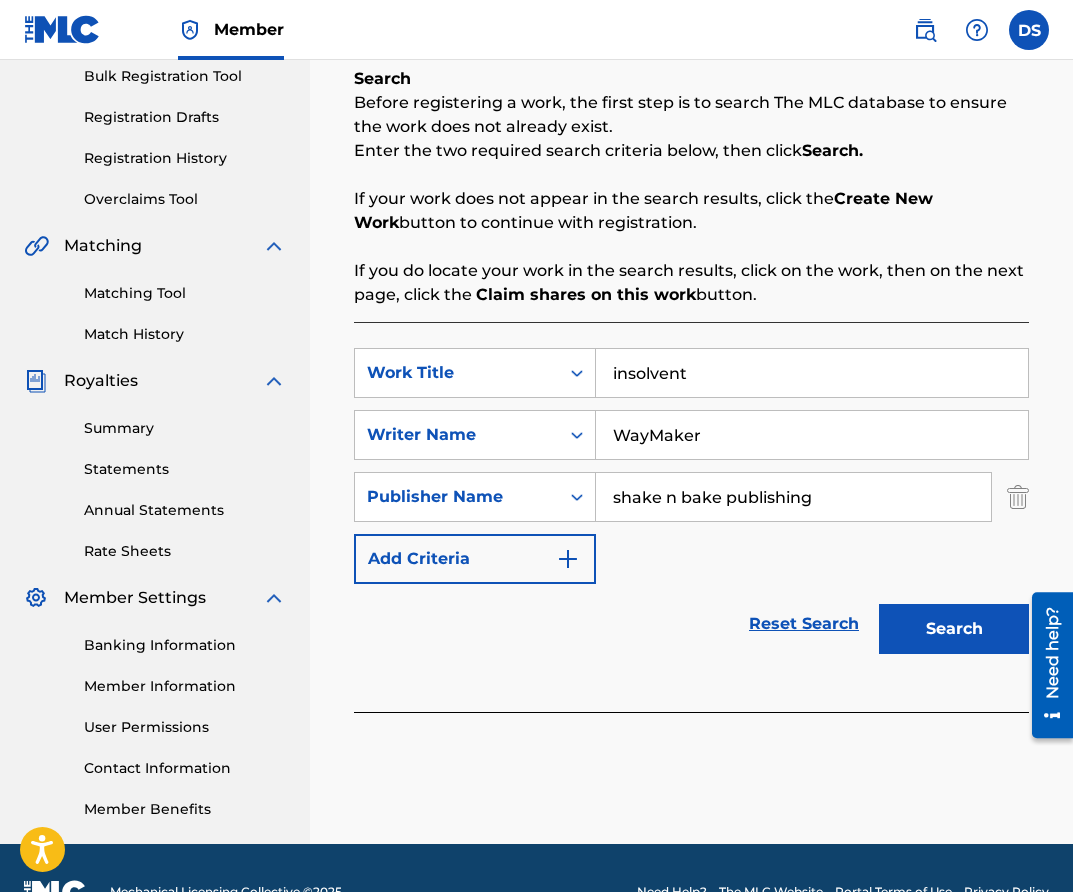 click on "Search" at bounding box center [954, 629] 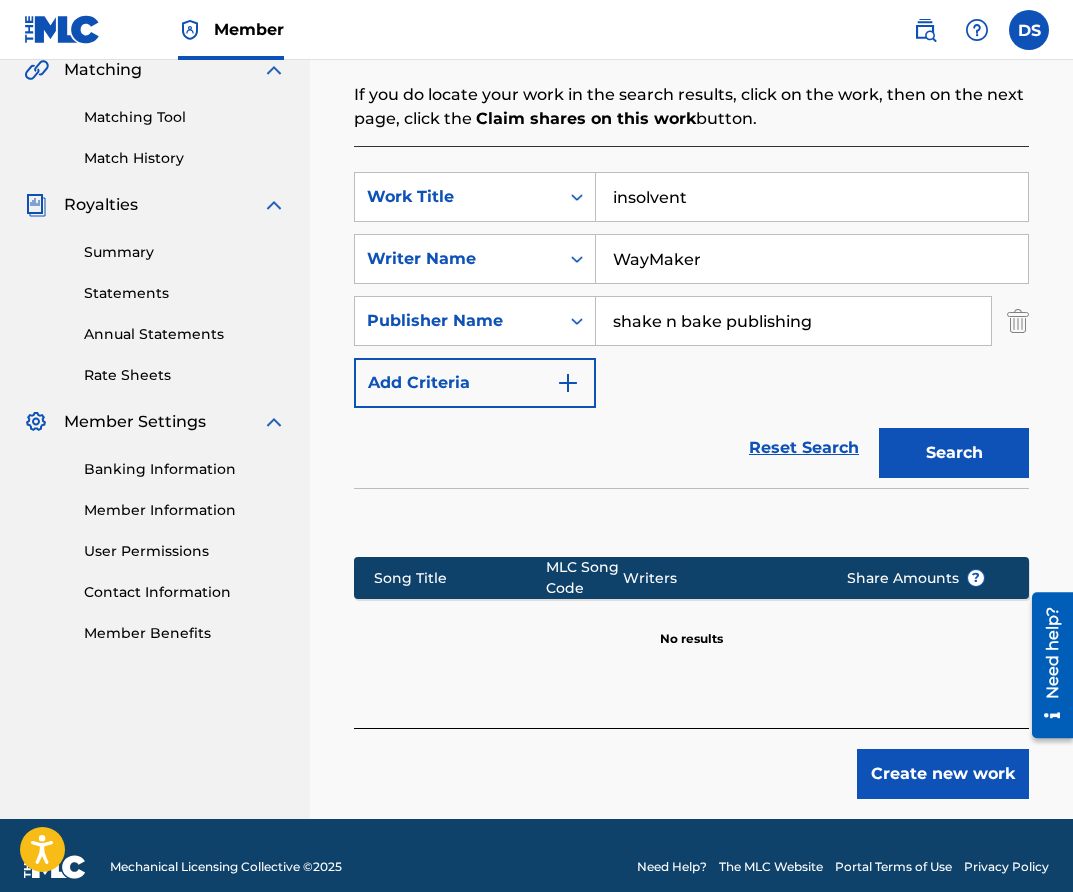 click on "Create new work" at bounding box center [943, 774] 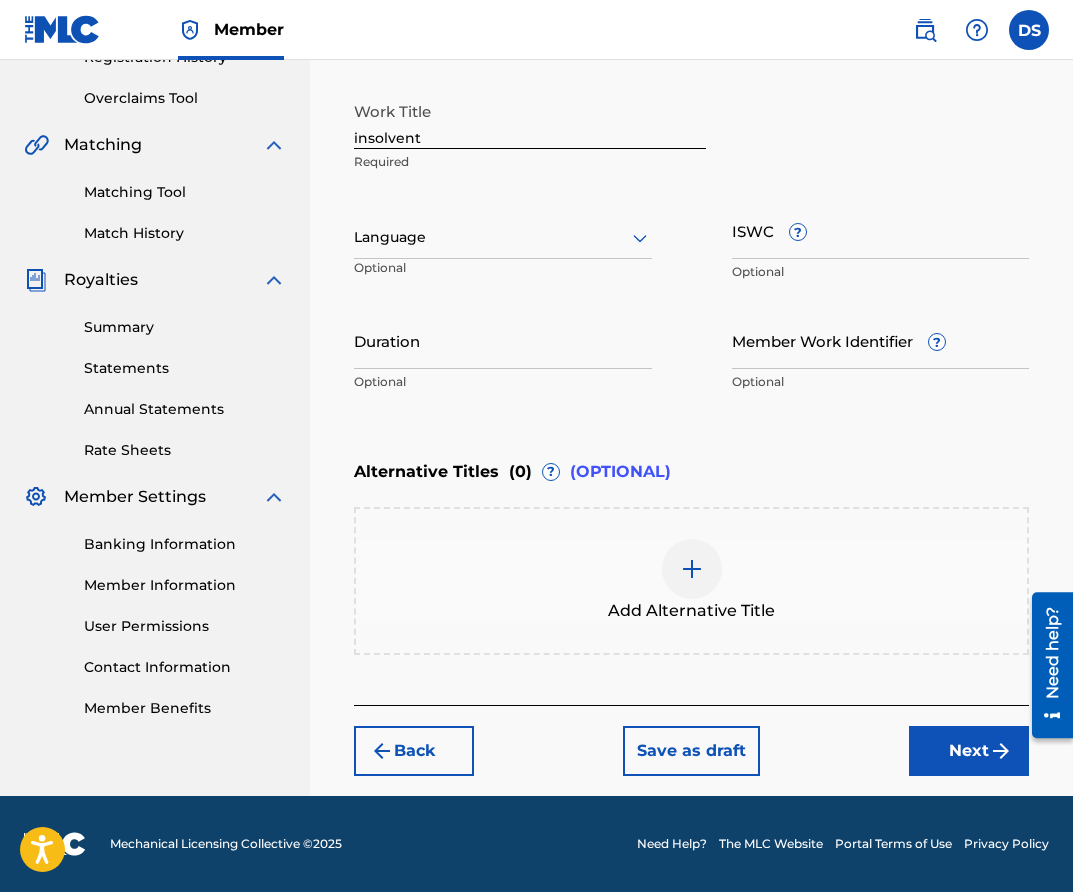 click on "insolvent" at bounding box center [530, 120] 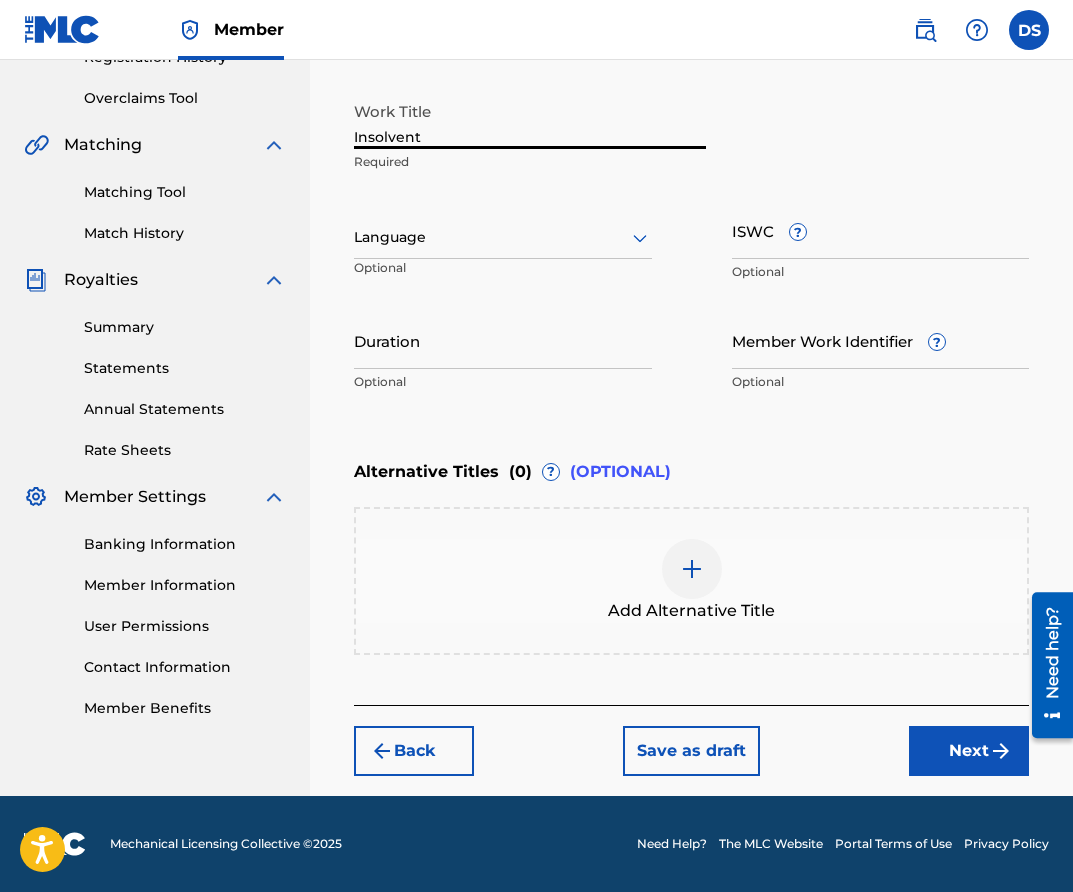 type on "Insolvent" 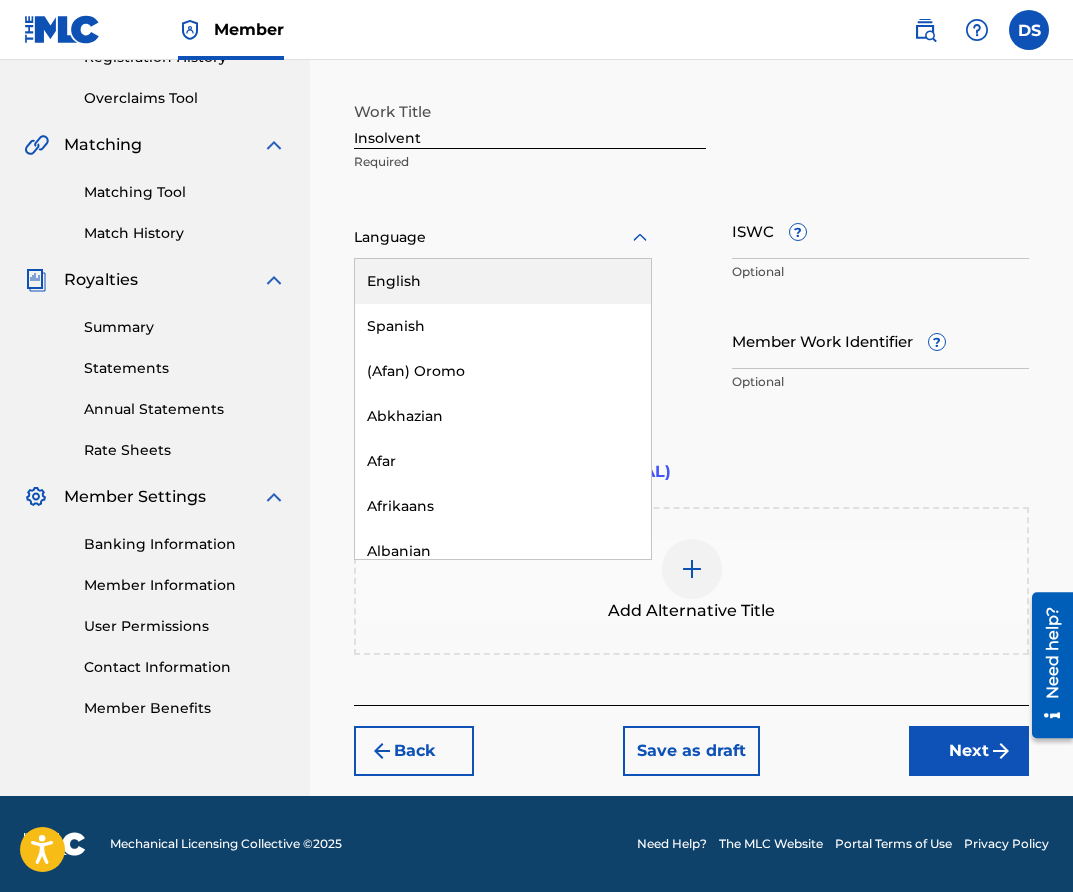 click 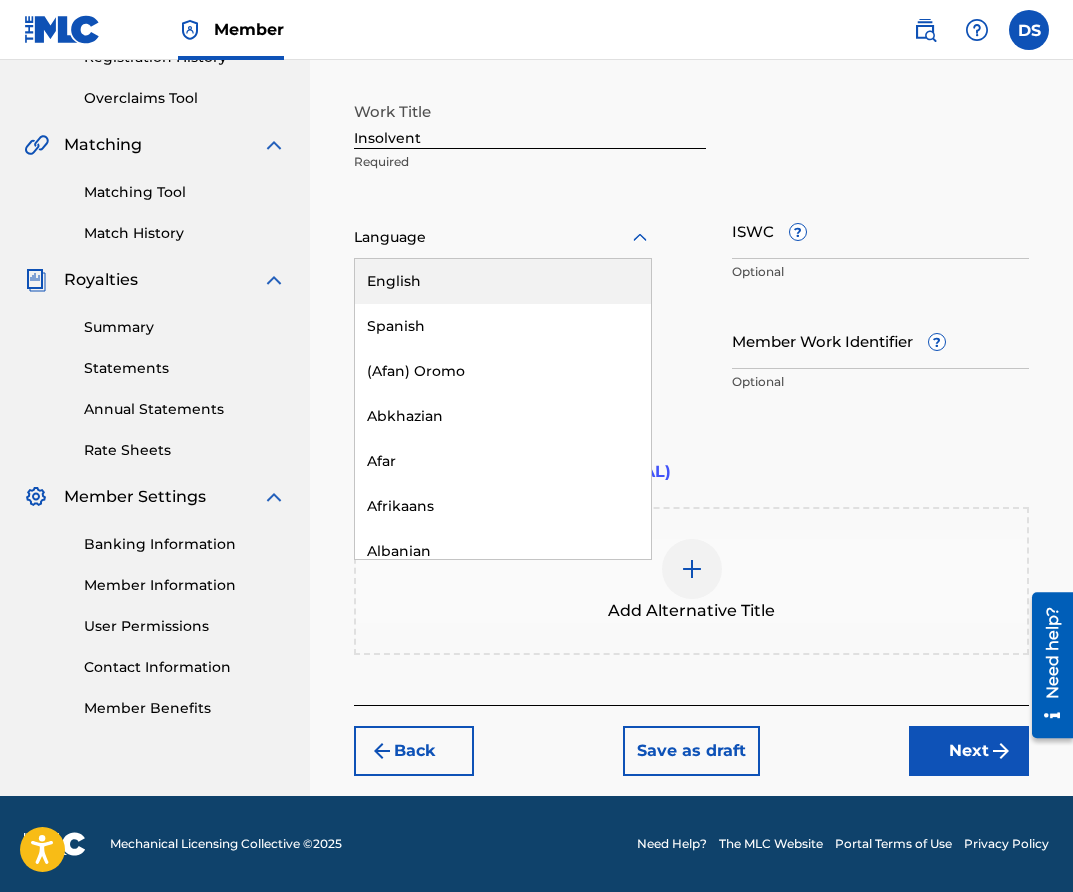 click on "English" at bounding box center [503, 281] 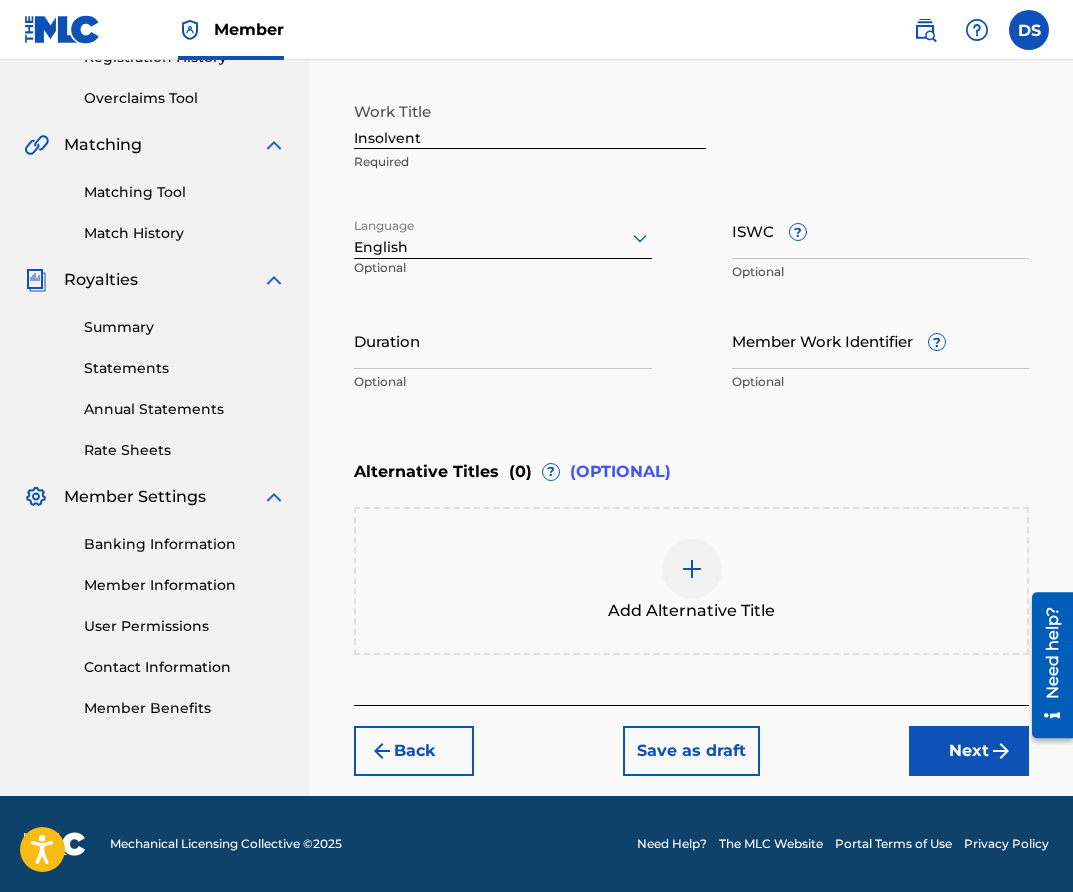 click on "Duration" at bounding box center (503, 340) 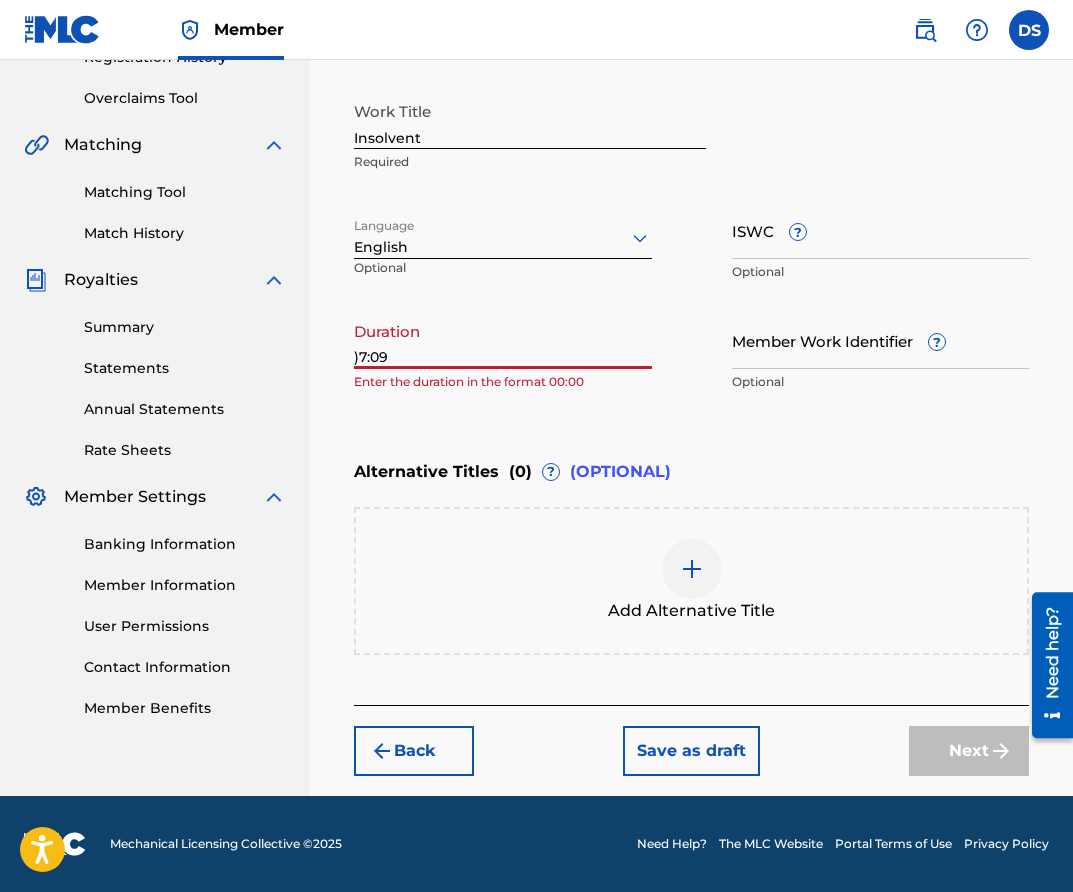 click on ")7:09" at bounding box center [503, 340] 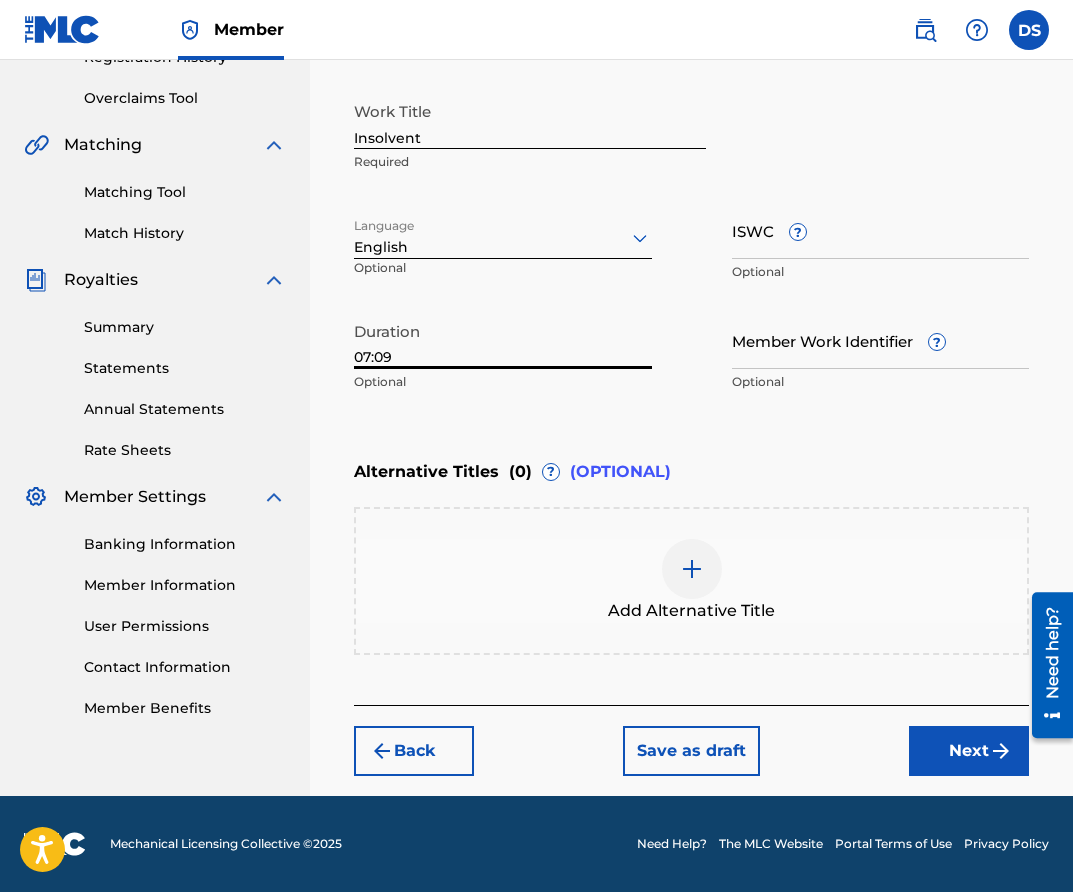 type on "07:09" 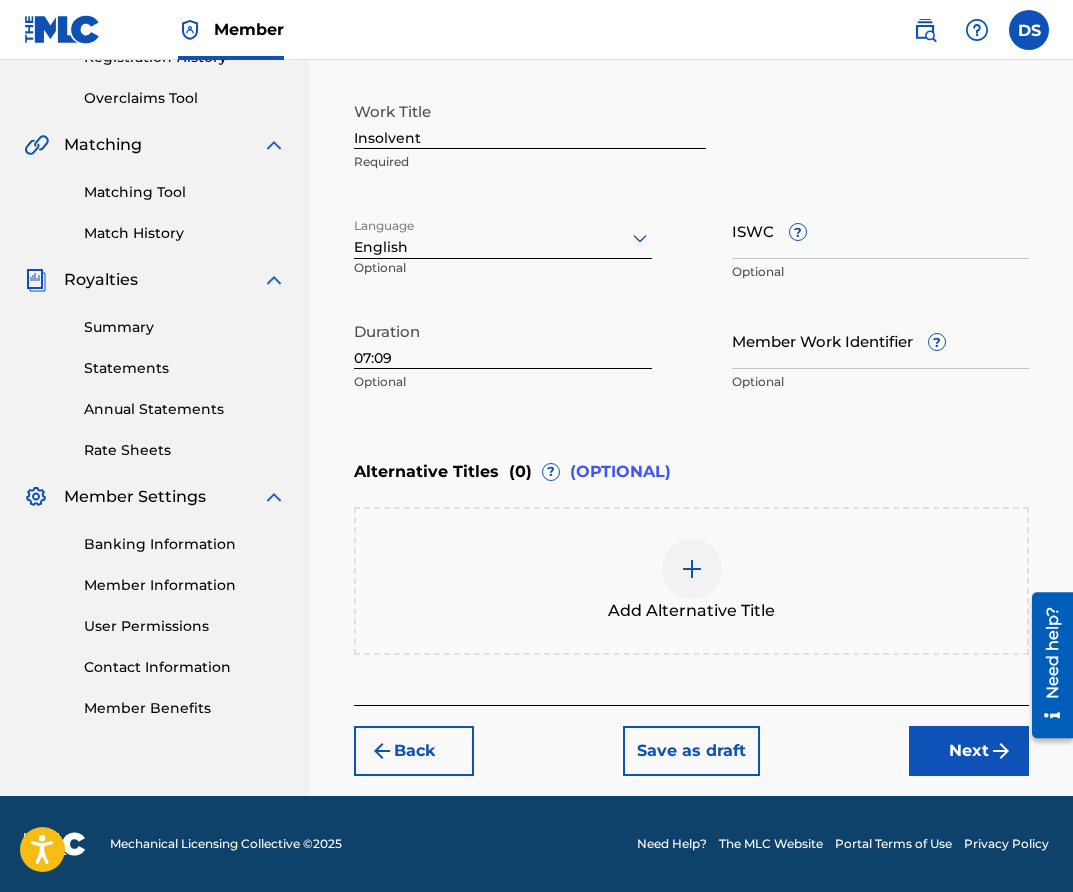 click on "Duration   07:09 Optional" at bounding box center [503, 357] 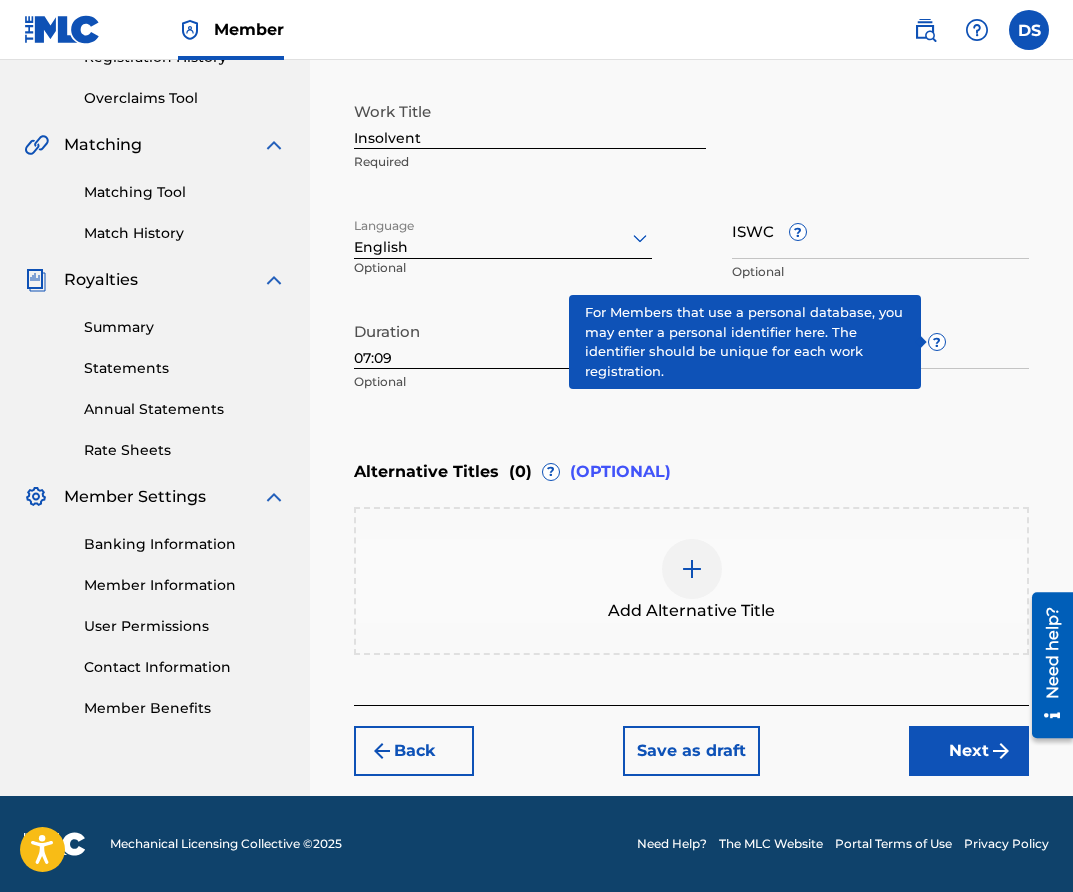 click on "?" at bounding box center [937, 342] 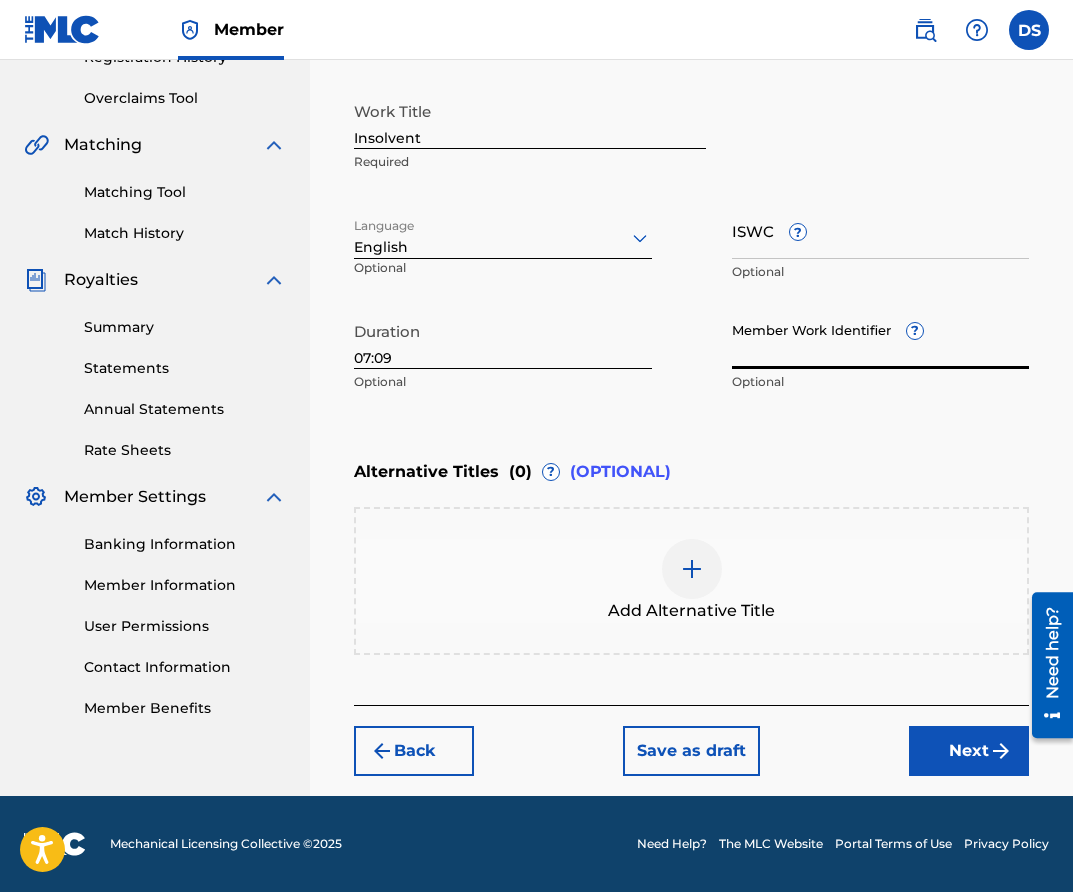 click on "Next" at bounding box center (969, 751) 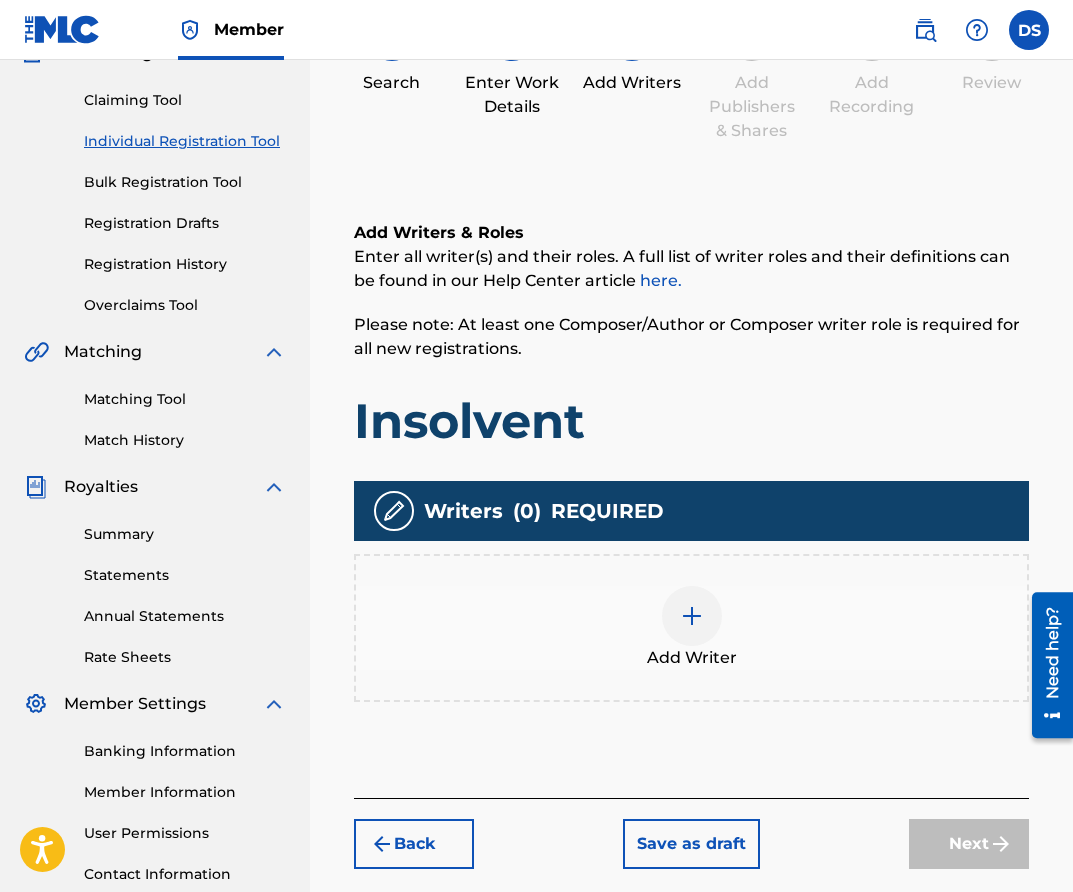 scroll, scrollTop: 348, scrollLeft: 0, axis: vertical 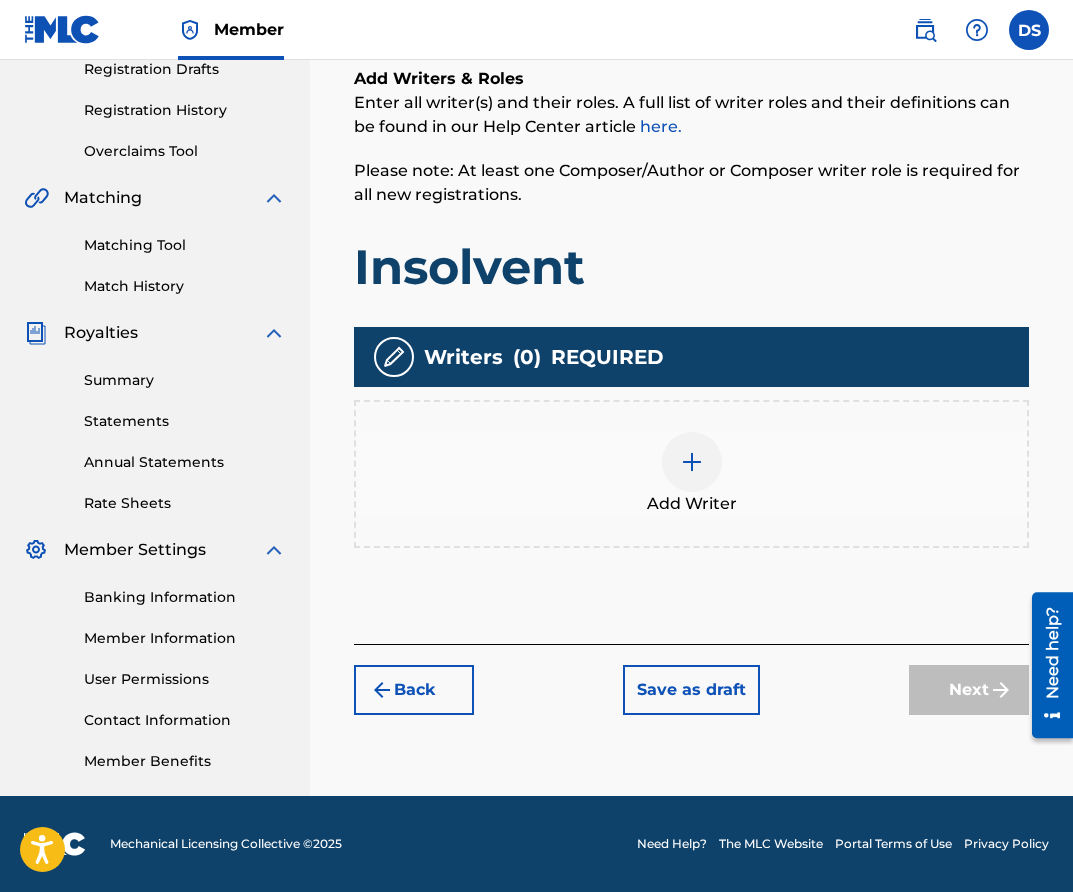 click at bounding box center [692, 462] 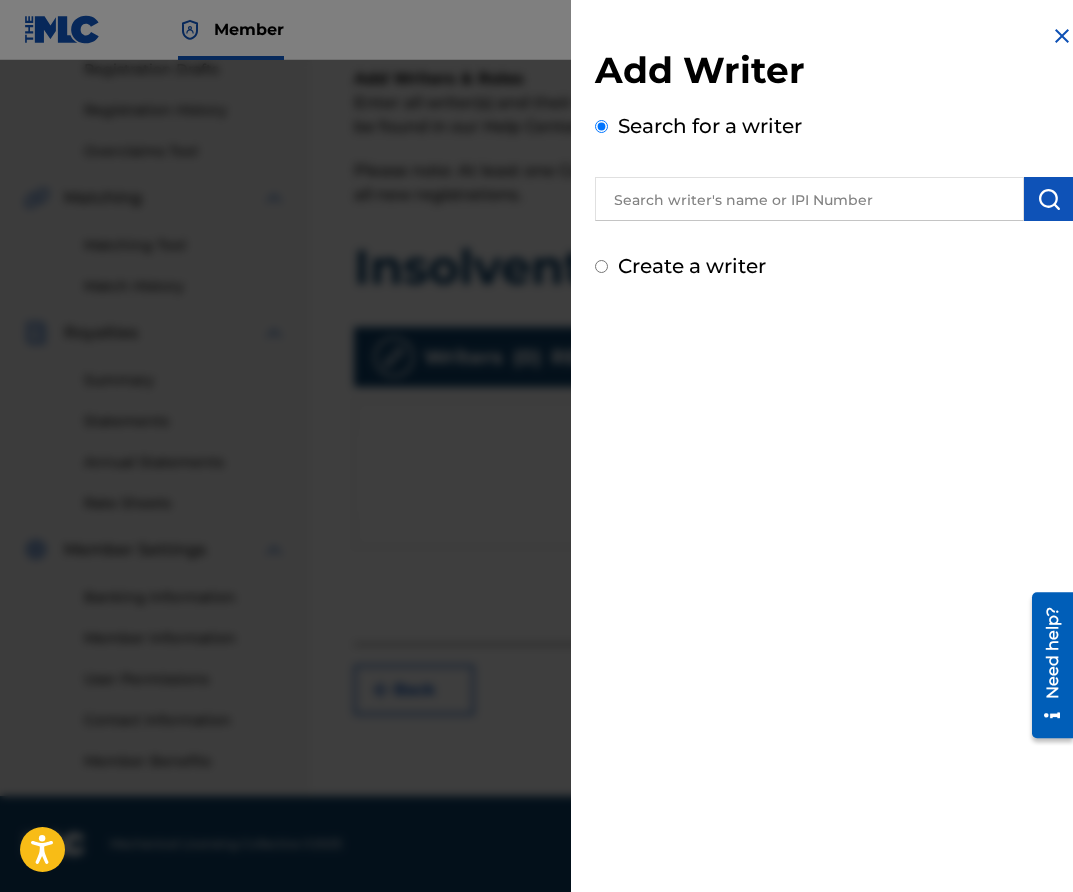 click on "Create a writer" at bounding box center [601, 266] 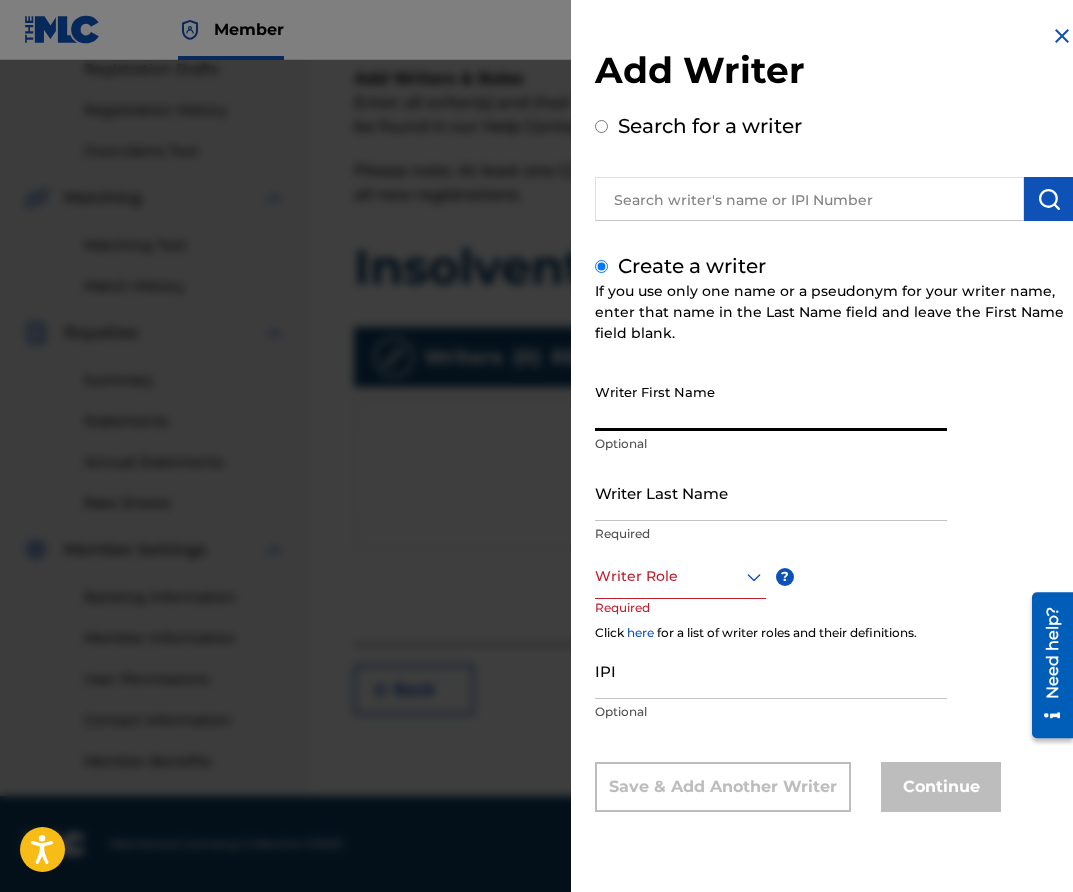 click on "Writer First Name" at bounding box center (771, 402) 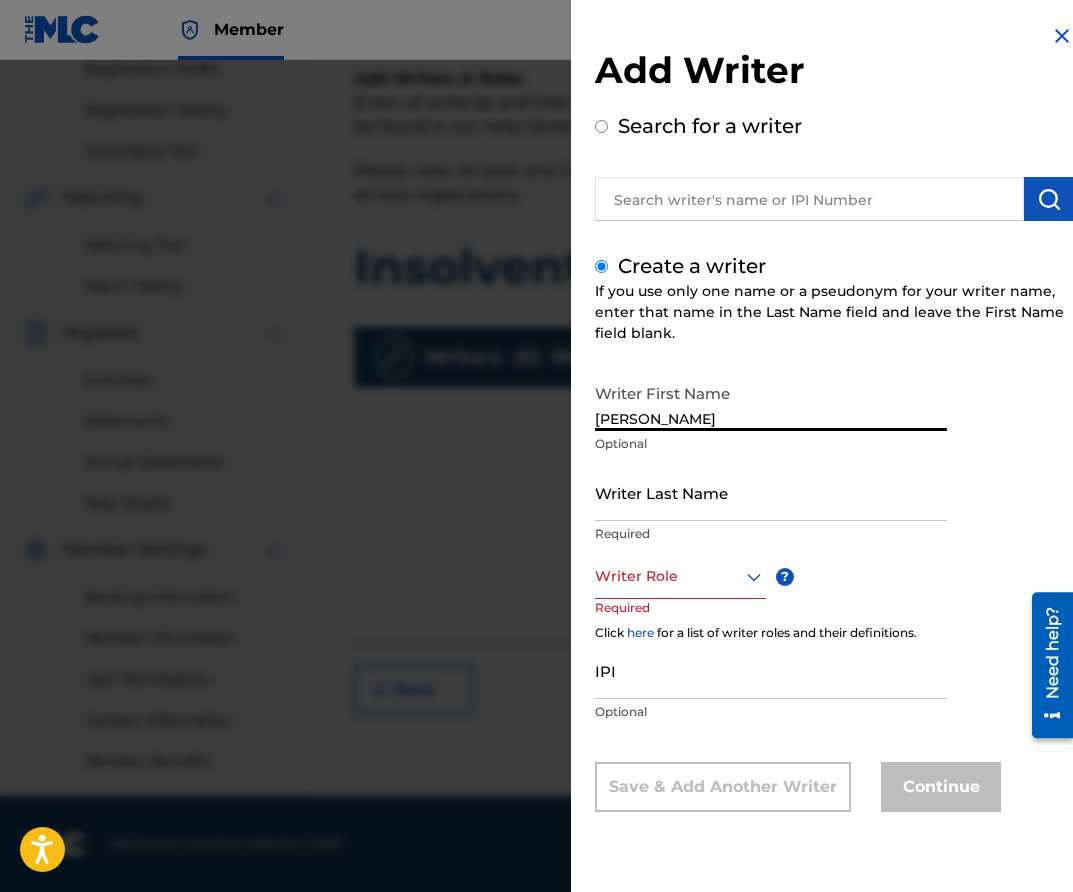 type on "[PERSON_NAME]" 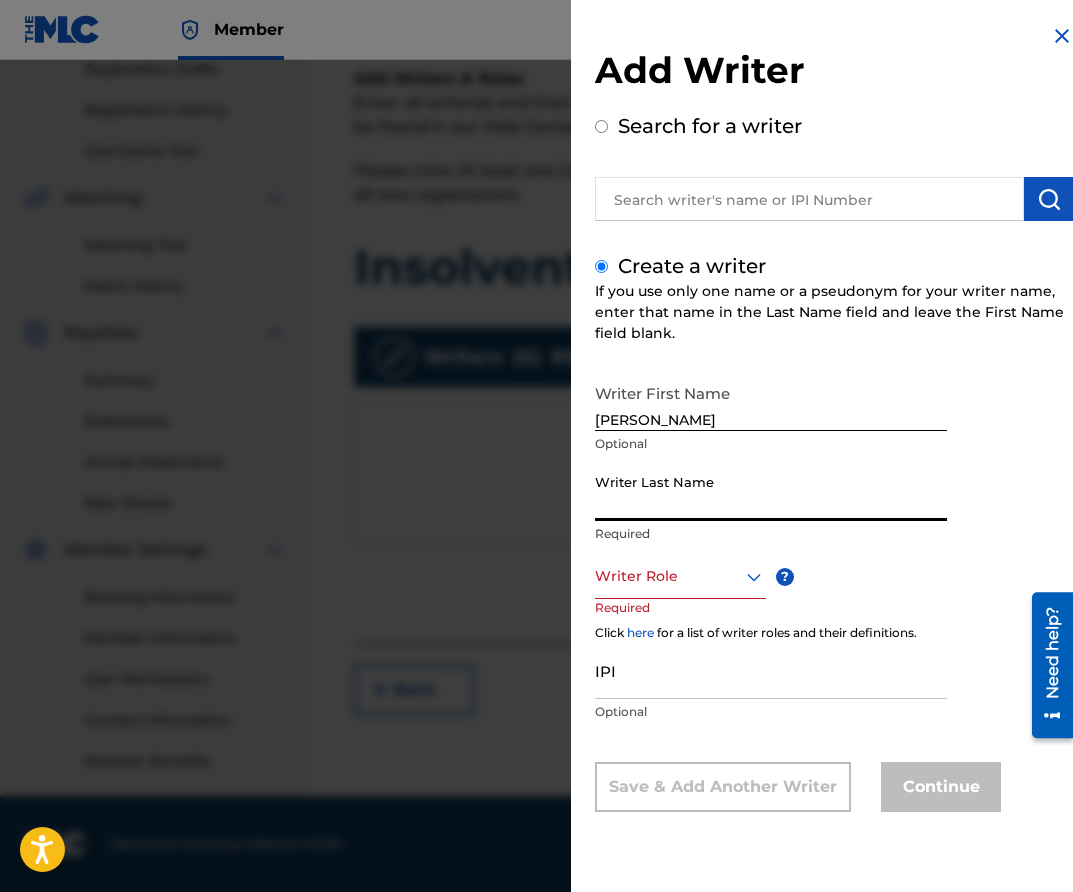 click on "Writer Last Name" at bounding box center [771, 492] 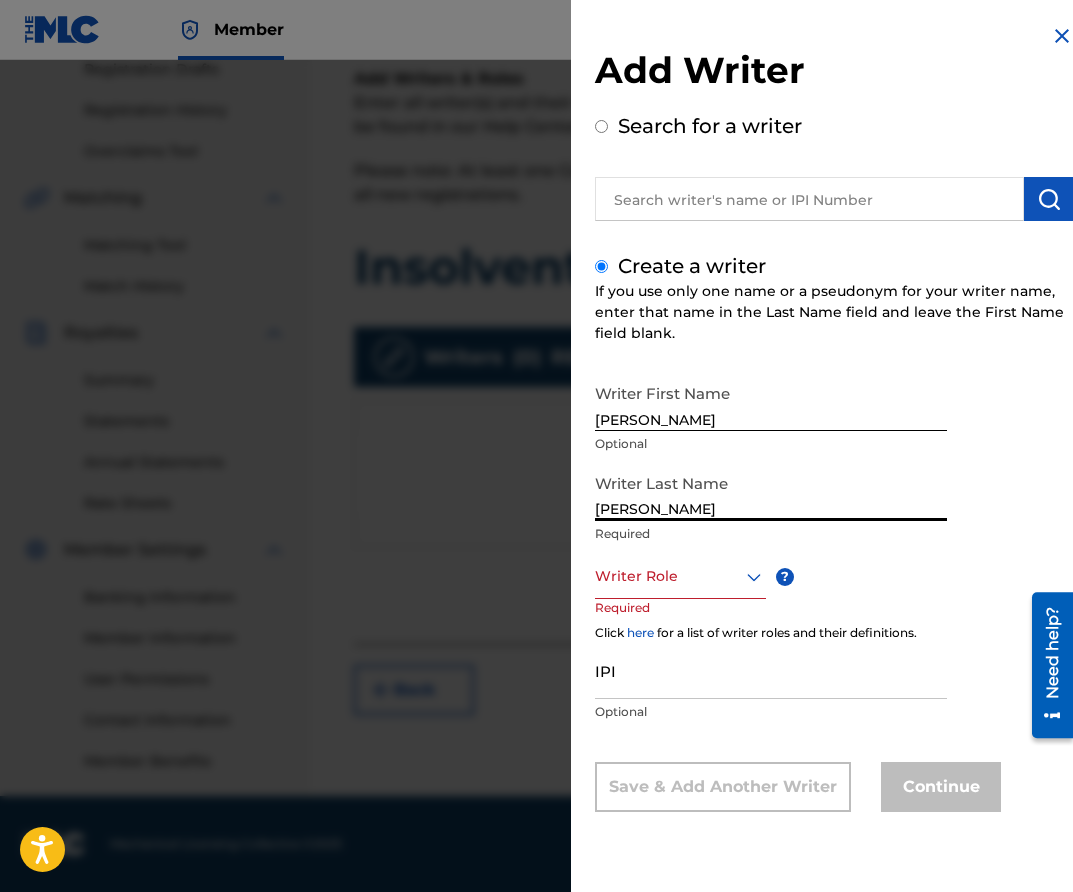 type on "[PERSON_NAME]" 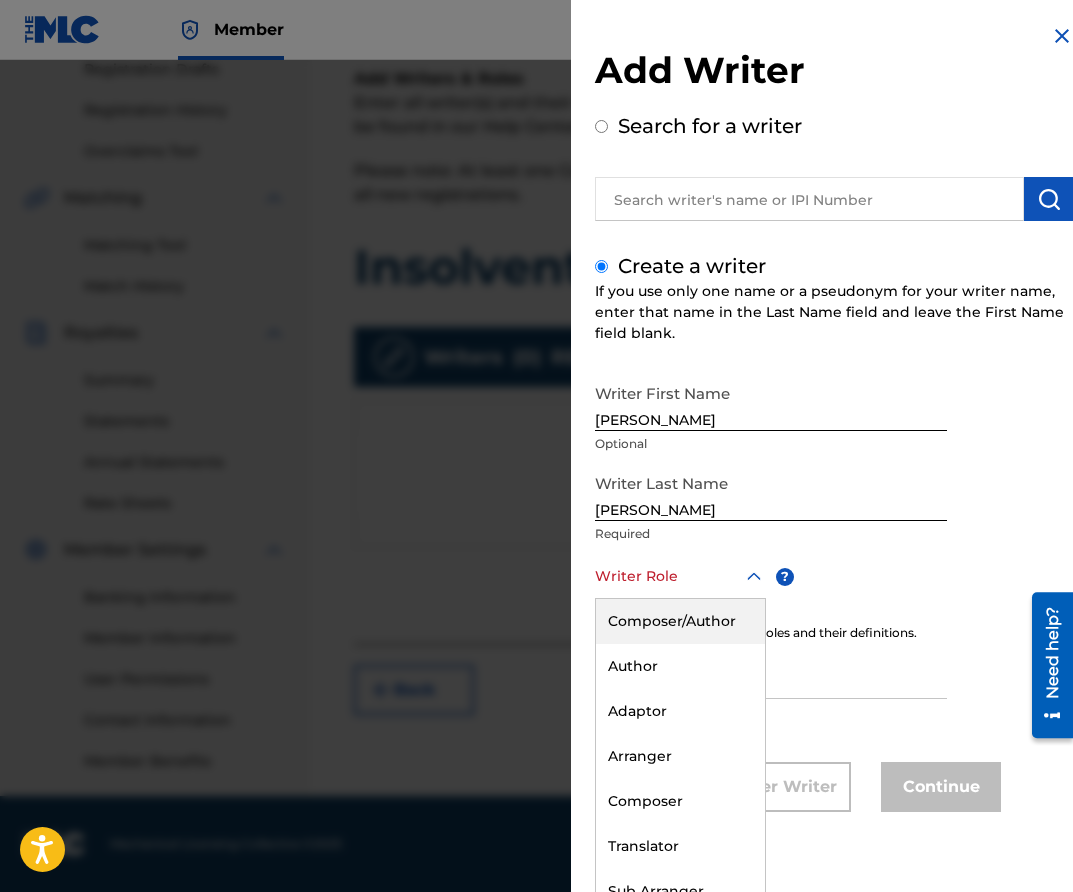 click on "Composer/Author" at bounding box center [680, 621] 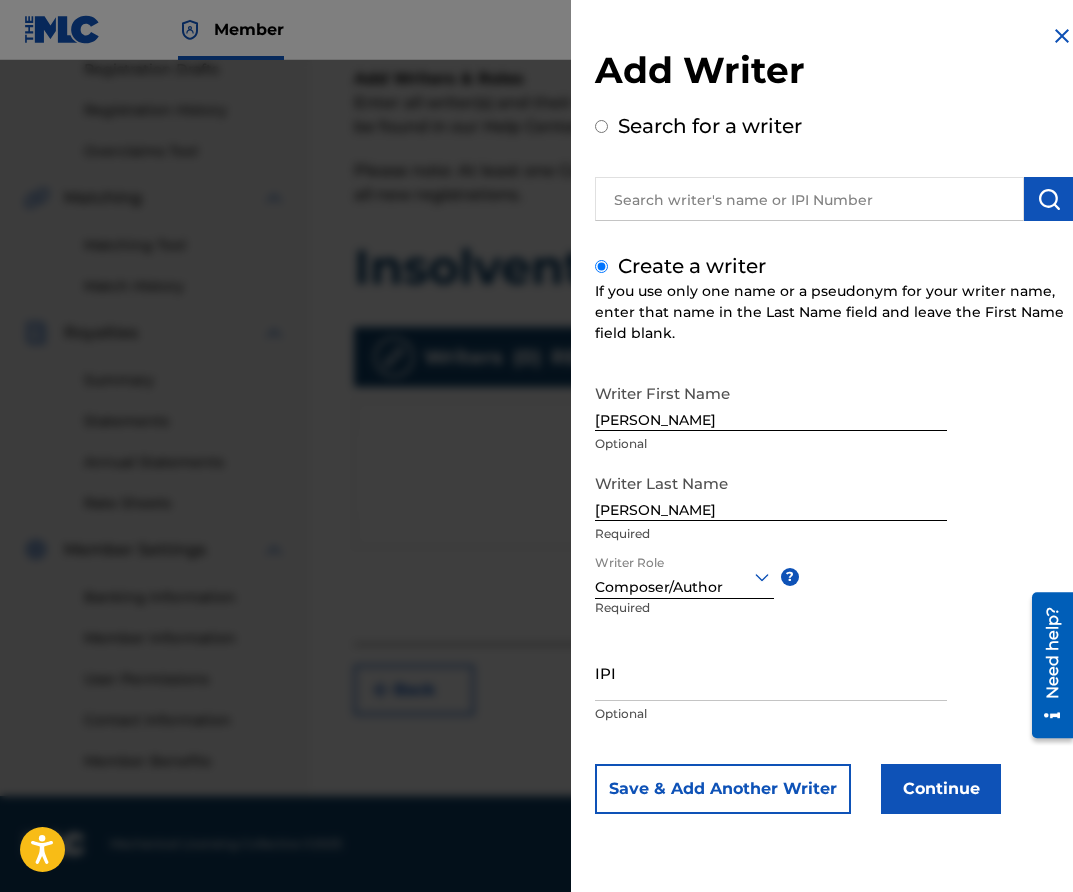 scroll, scrollTop: 0, scrollLeft: 0, axis: both 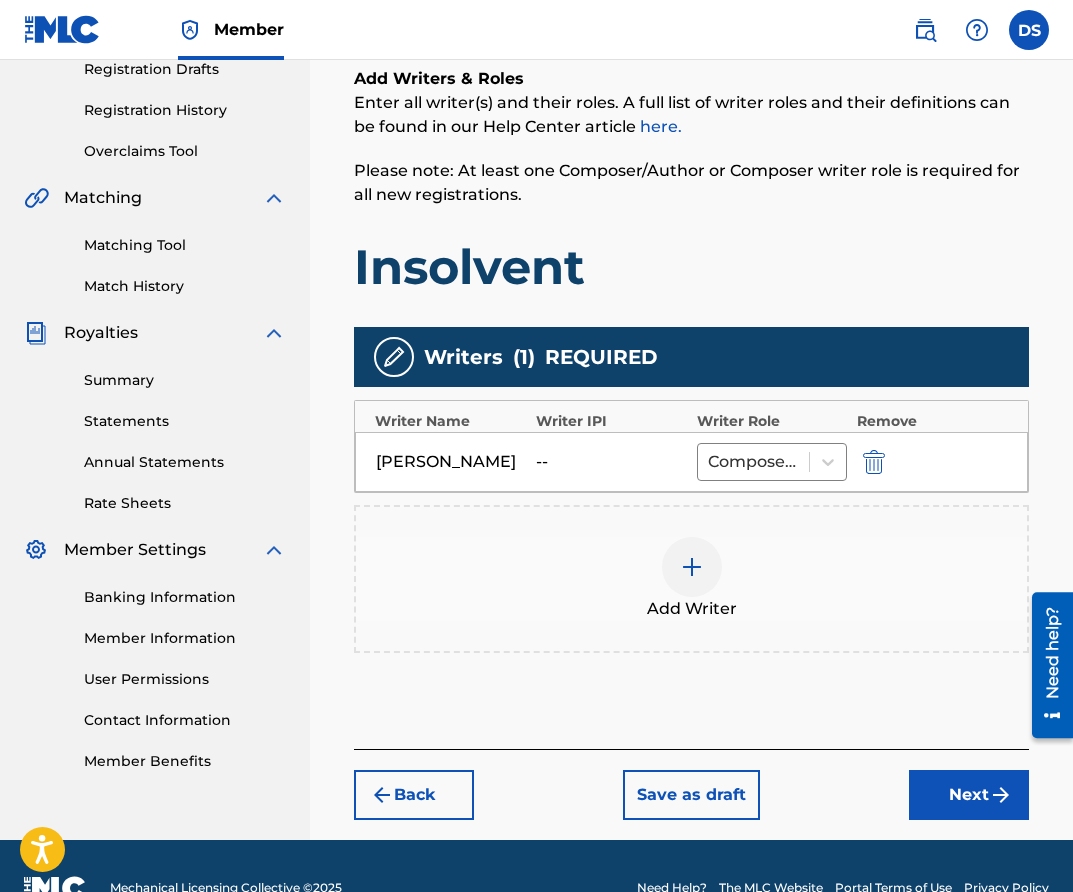 click on "Next" at bounding box center [969, 795] 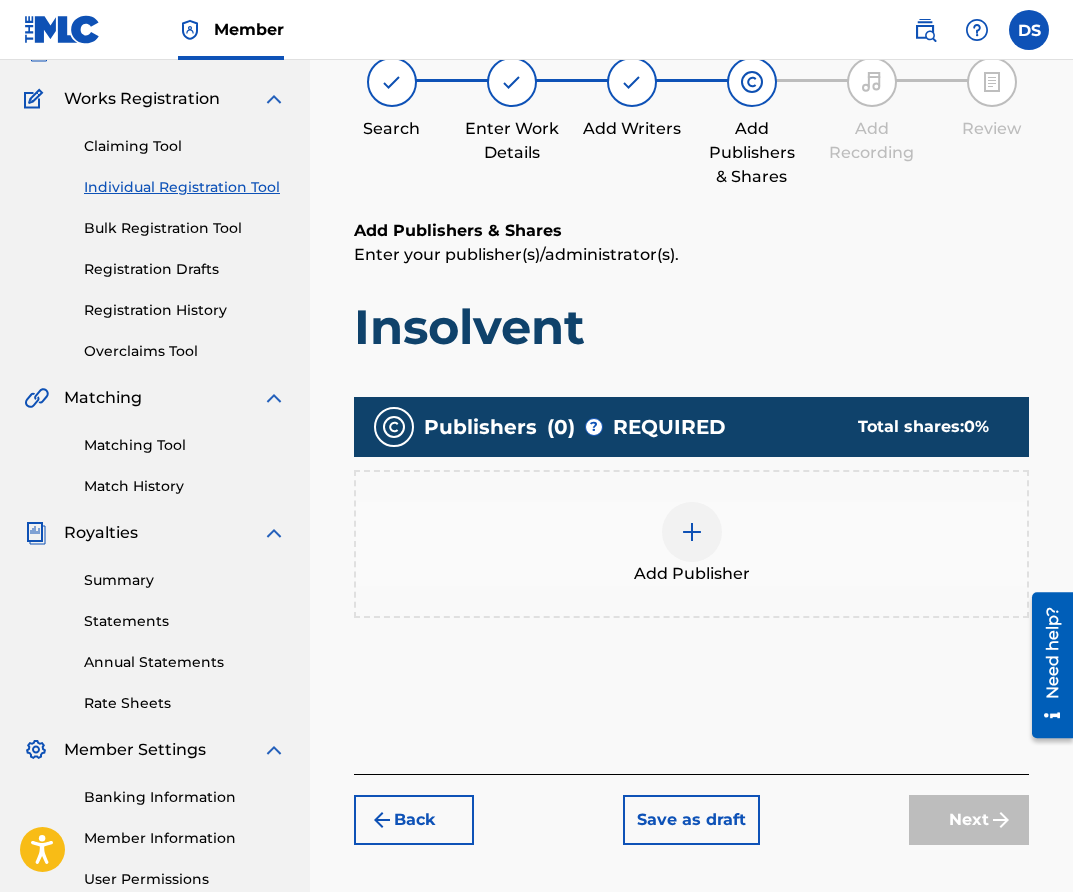 scroll, scrollTop: 90, scrollLeft: 0, axis: vertical 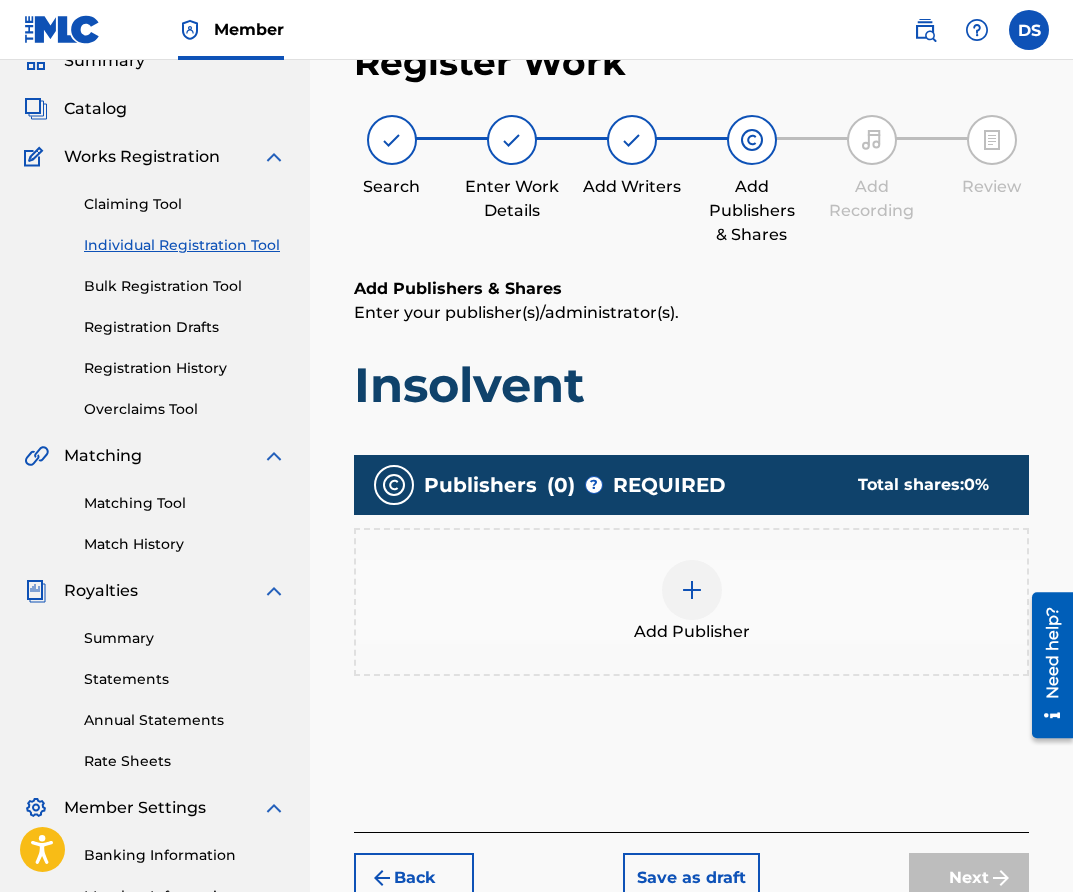click at bounding box center (692, 590) 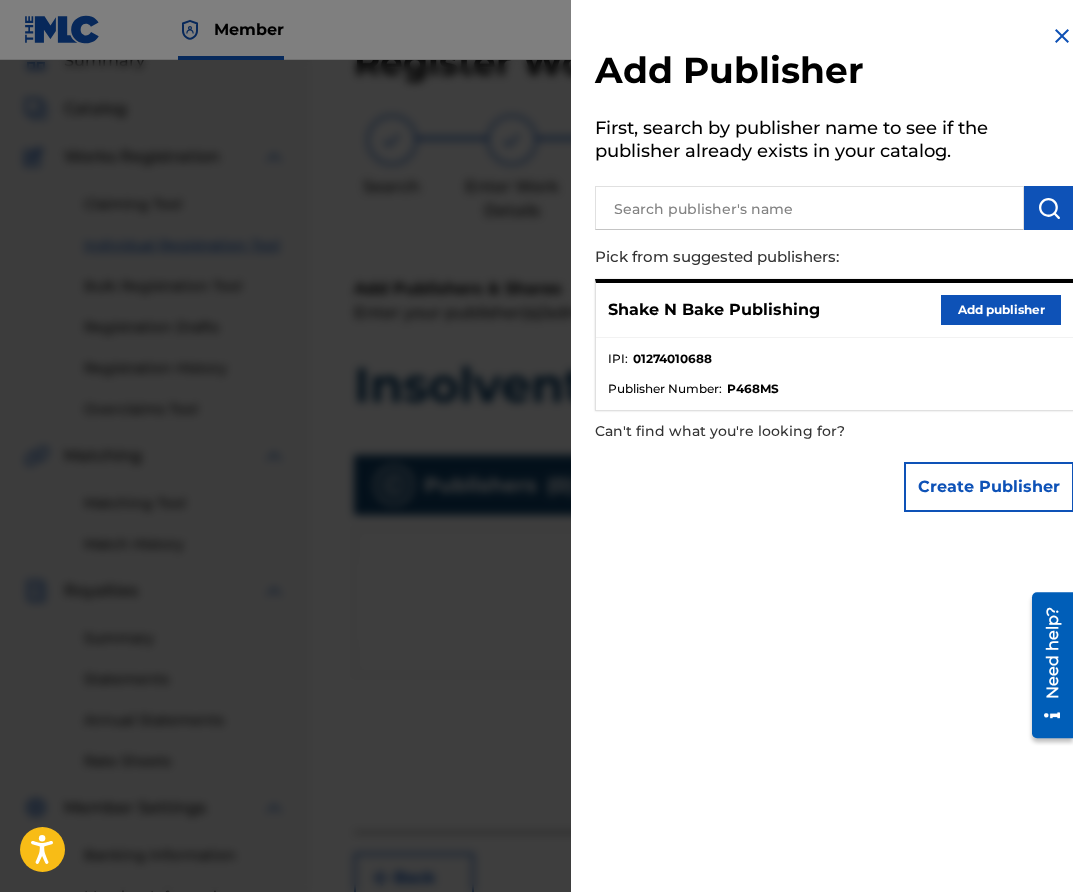 click on "Add publisher" at bounding box center [1001, 310] 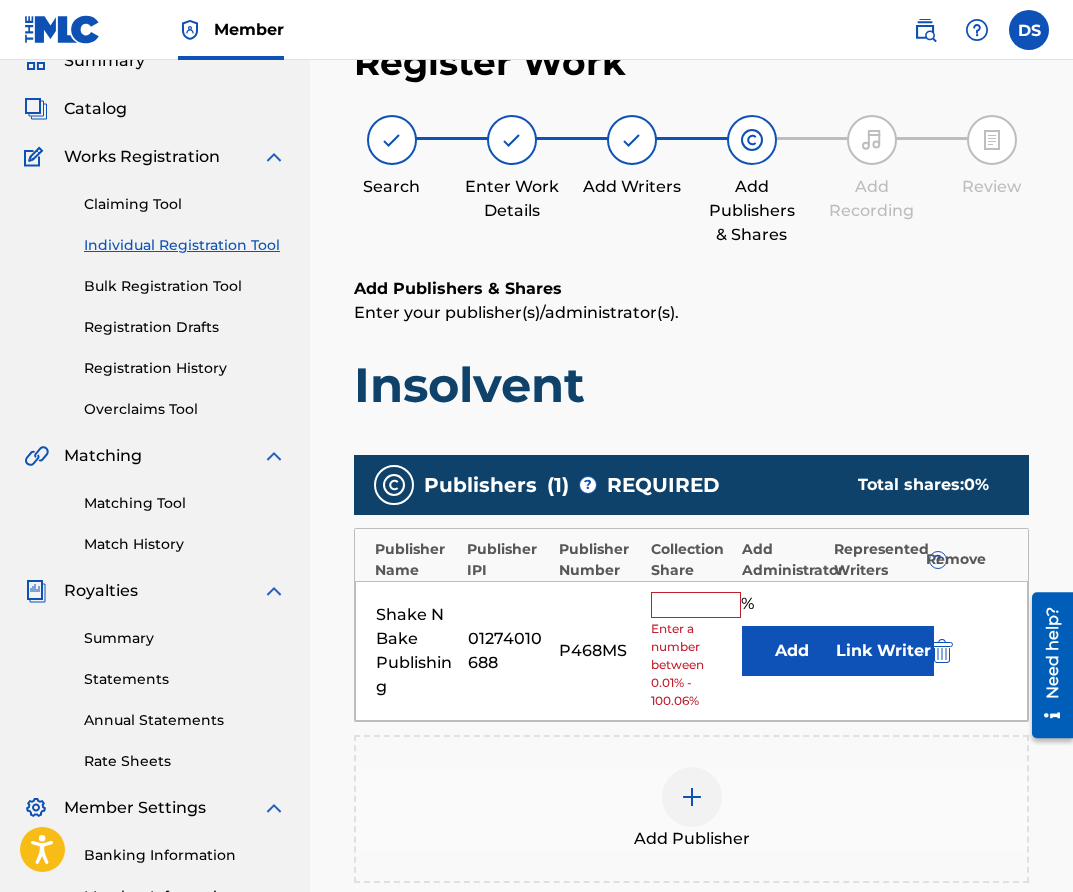 click at bounding box center (696, 605) 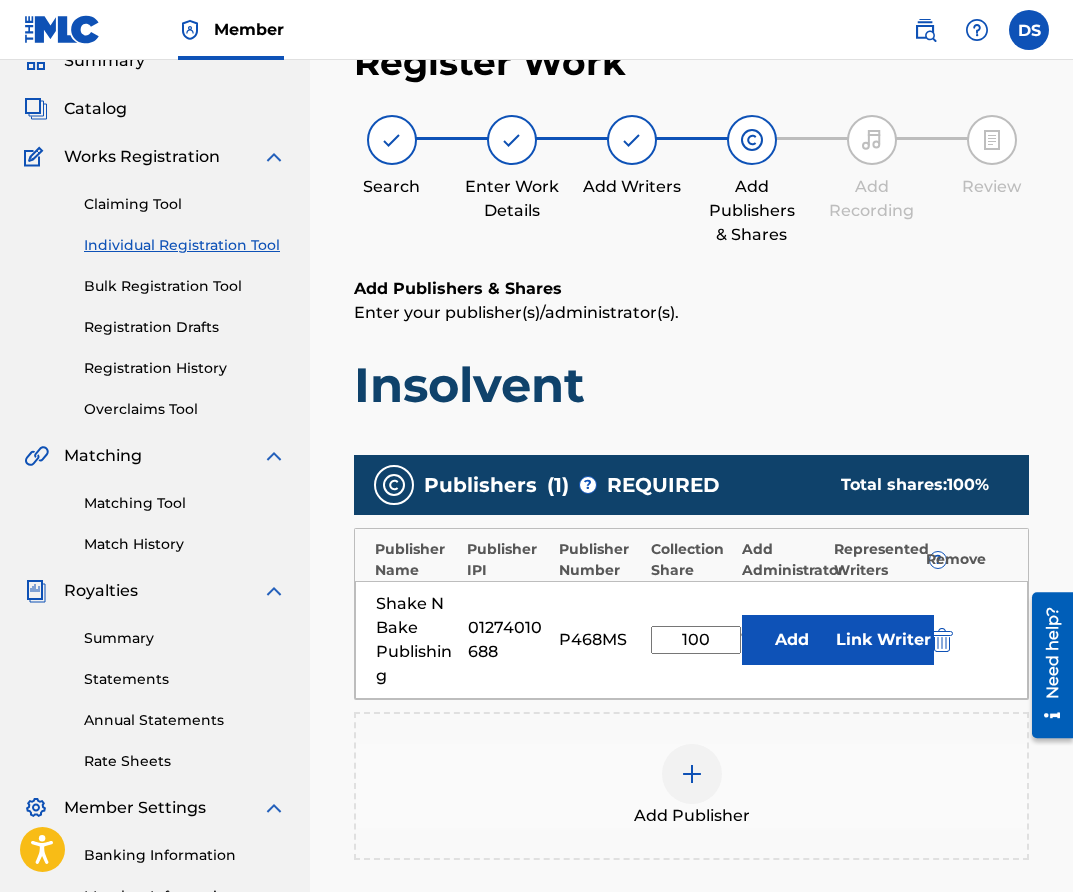 type on "100" 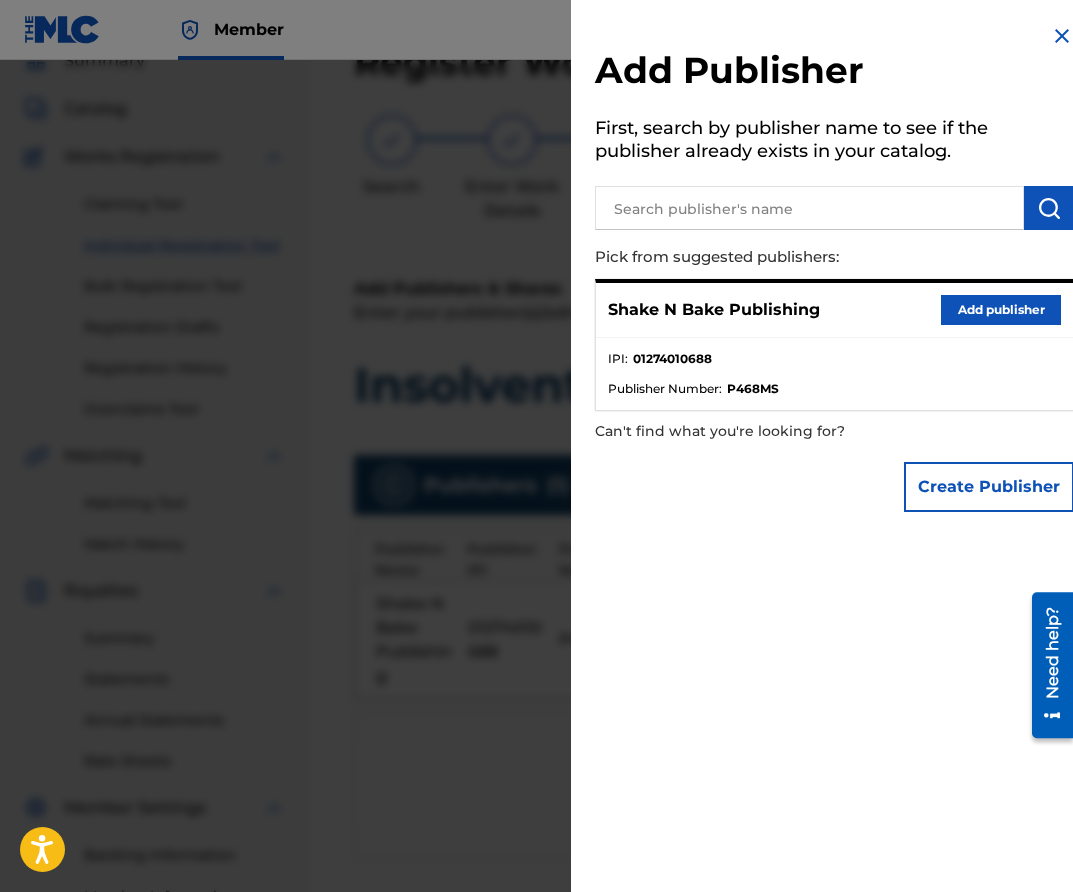 click on "Add Publisher First, search by publisher name to see if the publisher already exists in your catalog. Pick from suggested publishers: Shake N Bake Publishing Add publisher IPI : 01274010688 Publisher Number : P468MS Can't find what you're looking for? Create Publisher" at bounding box center [834, 273] 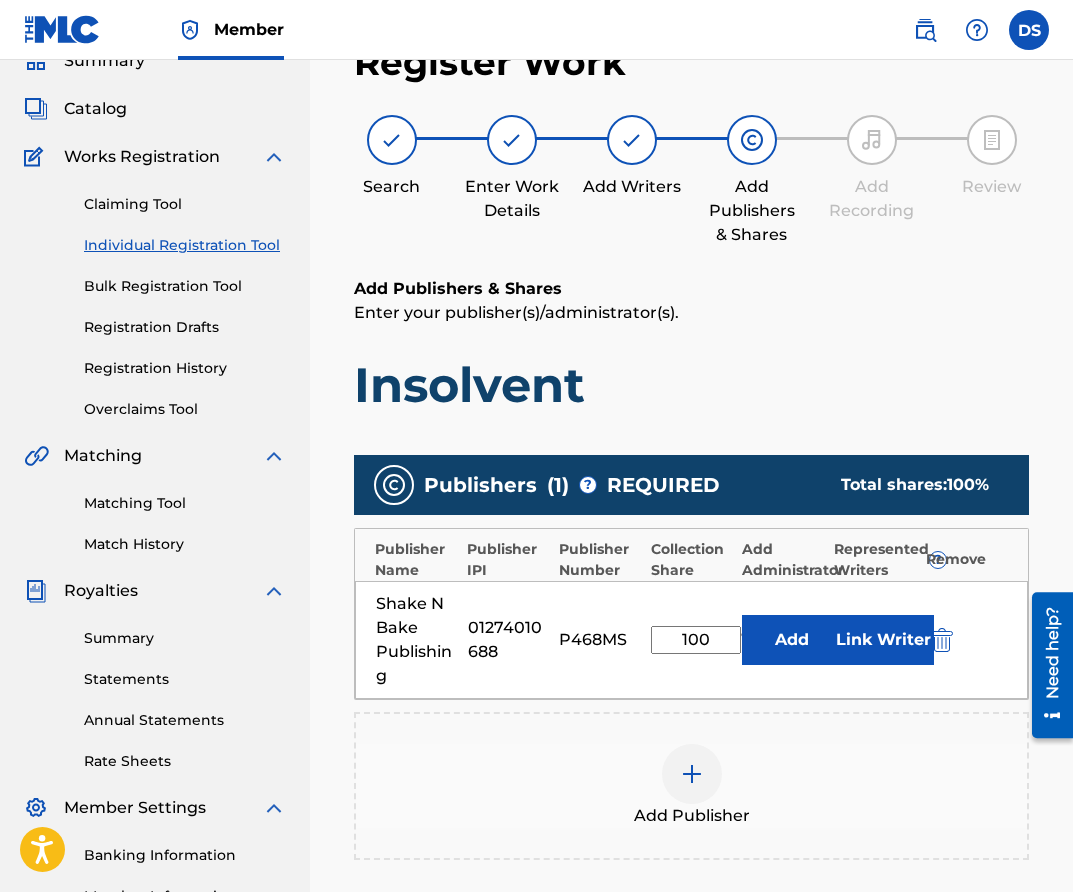 click on "Insolvent" at bounding box center [691, 385] 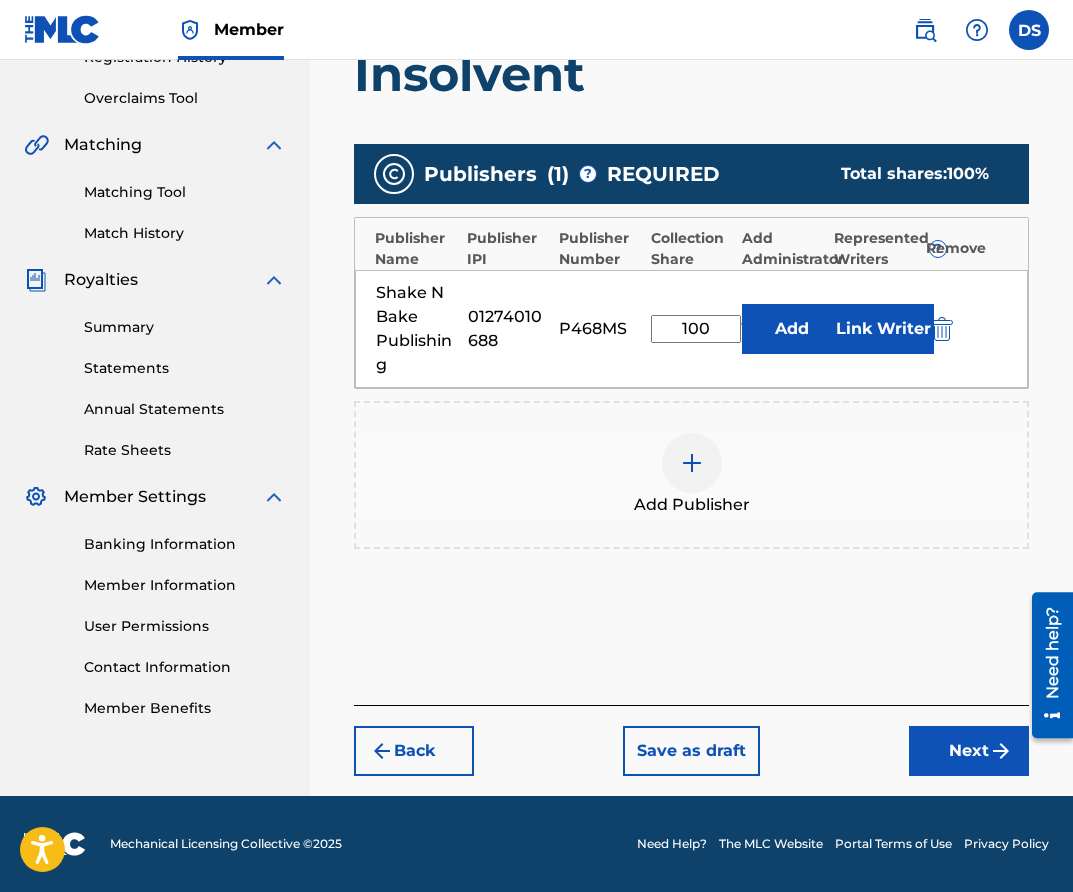 click on "Next" at bounding box center [969, 751] 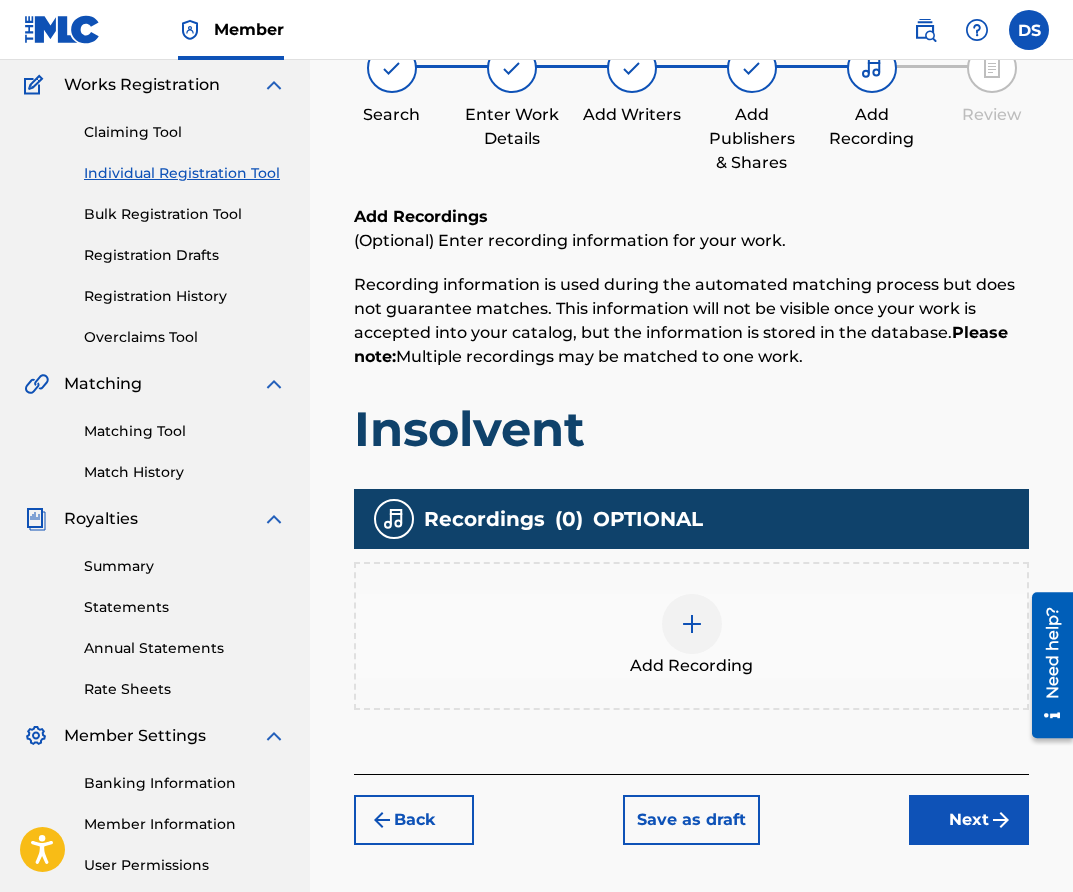scroll, scrollTop: 90, scrollLeft: 0, axis: vertical 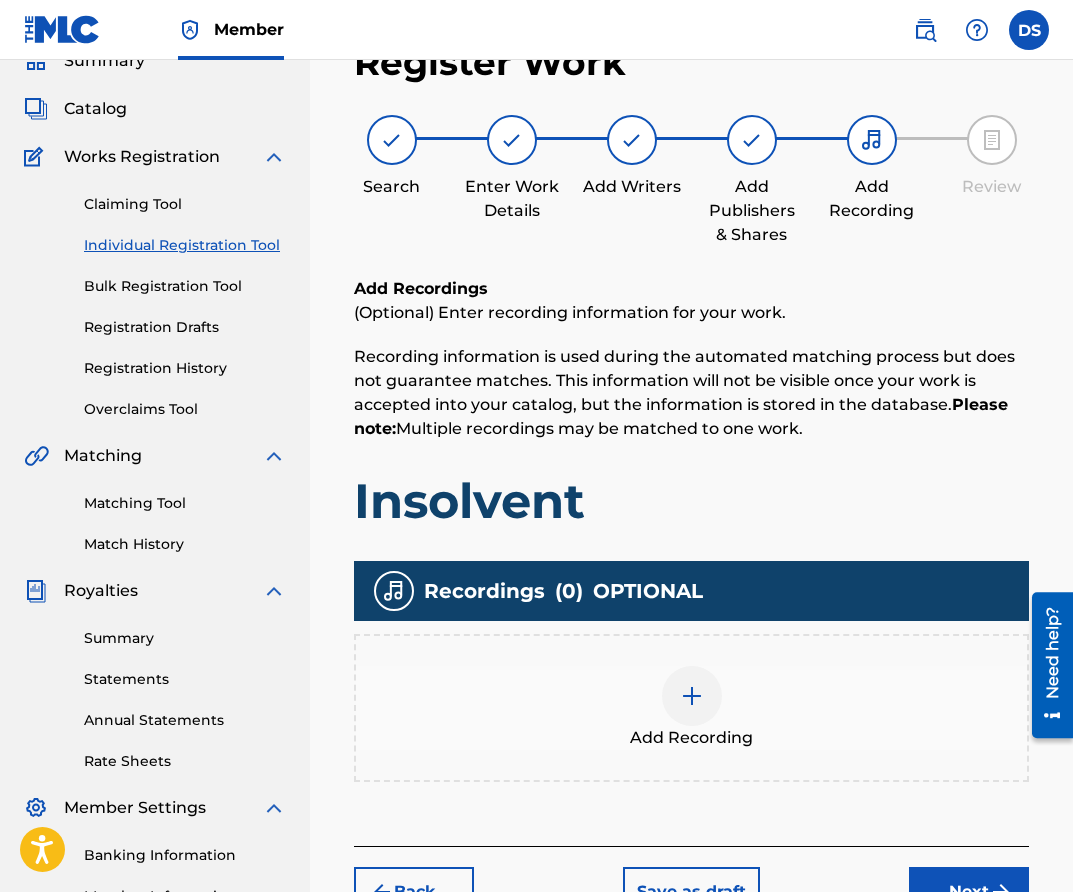 click at bounding box center (692, 696) 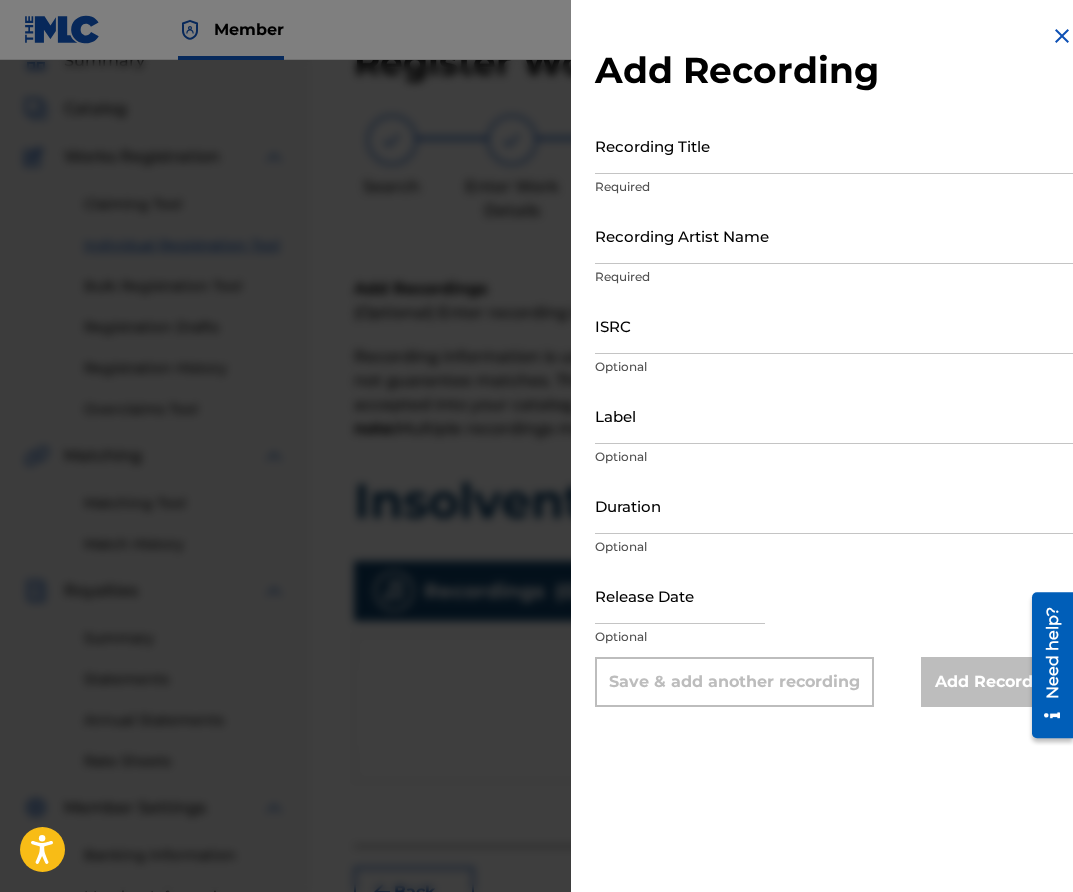click on "Recording Title" at bounding box center [834, 145] 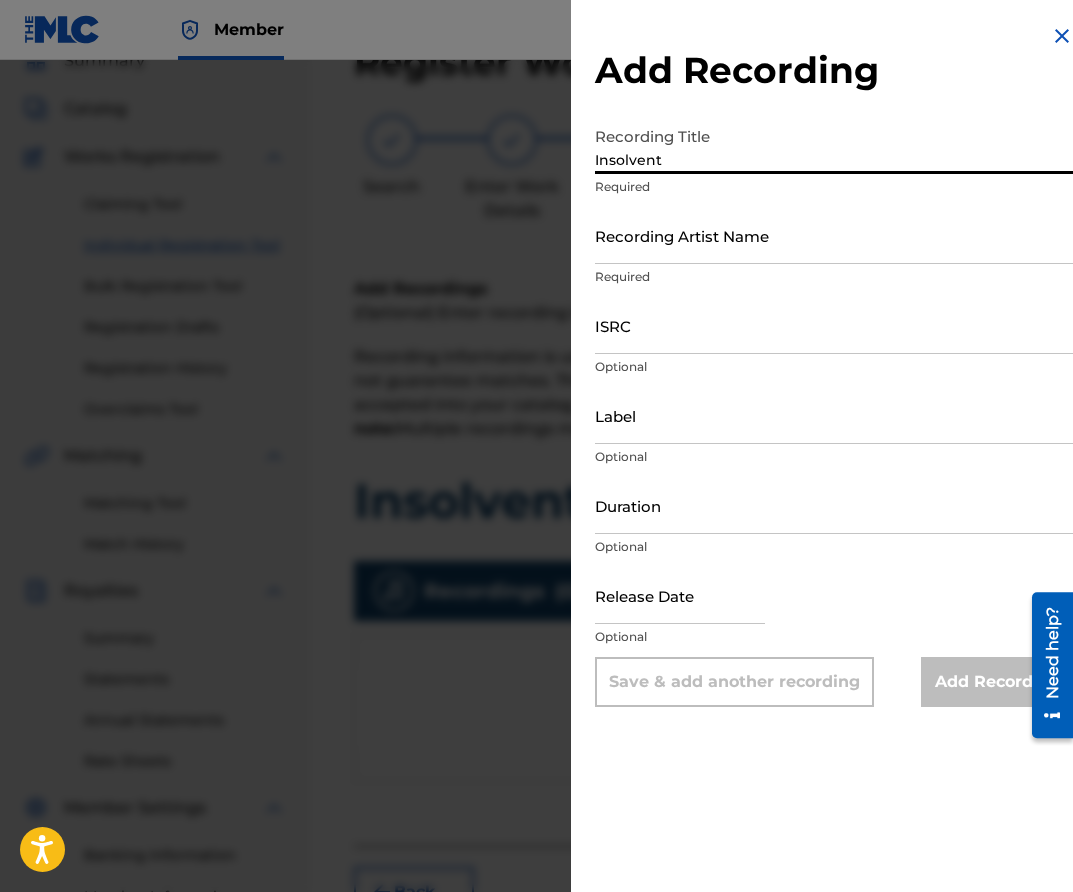 type on "Insolvent" 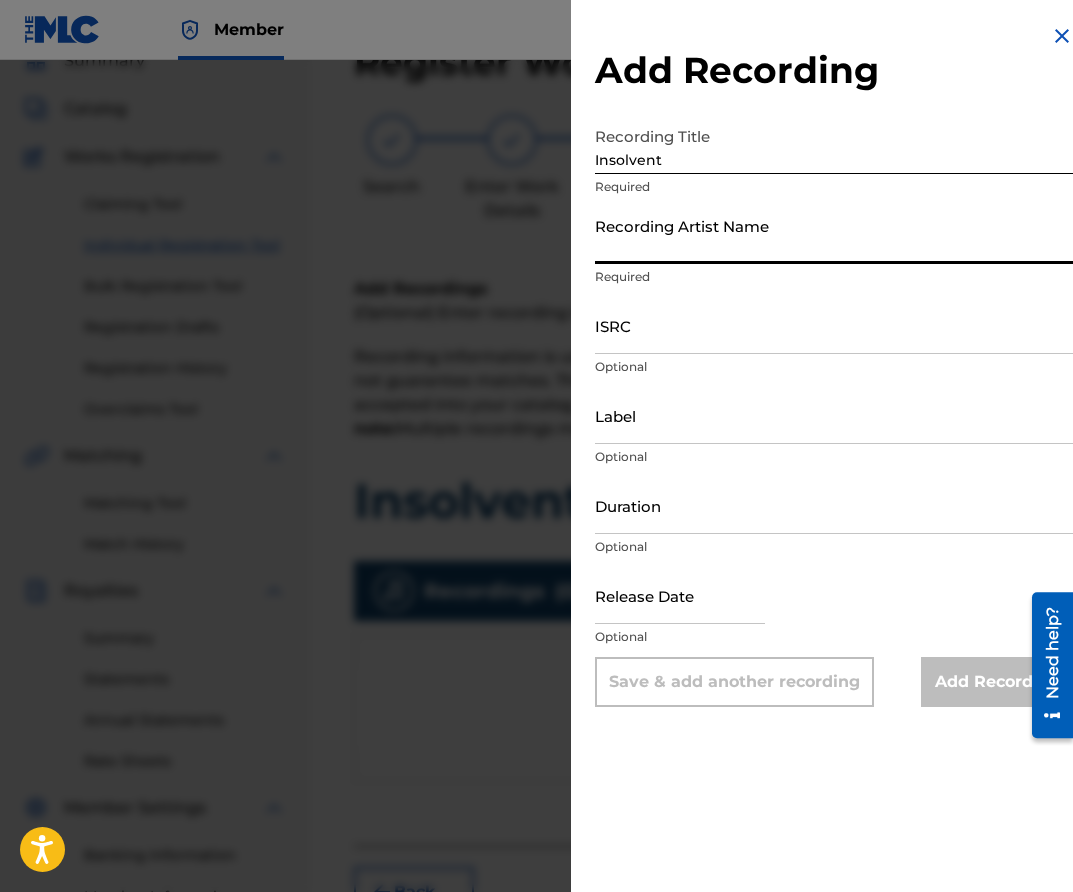 click on "Recording Artist Name" at bounding box center [834, 235] 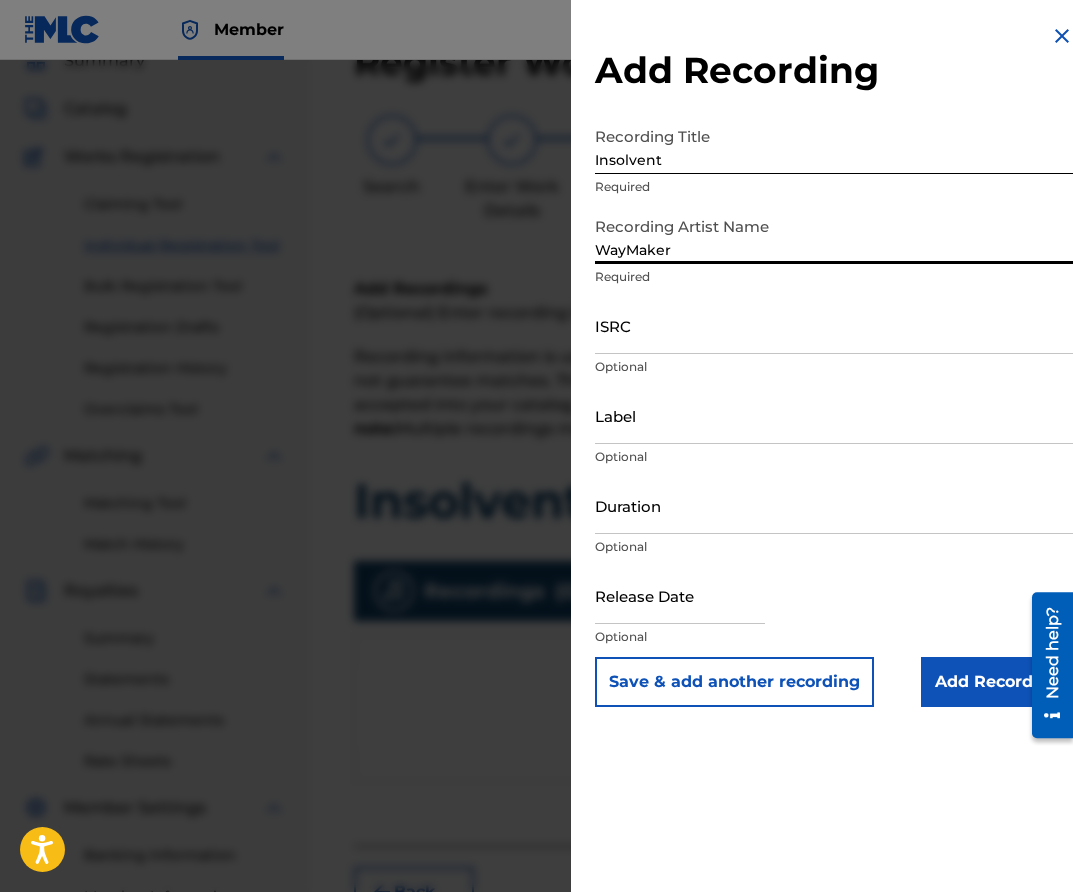 type on "WayMaker" 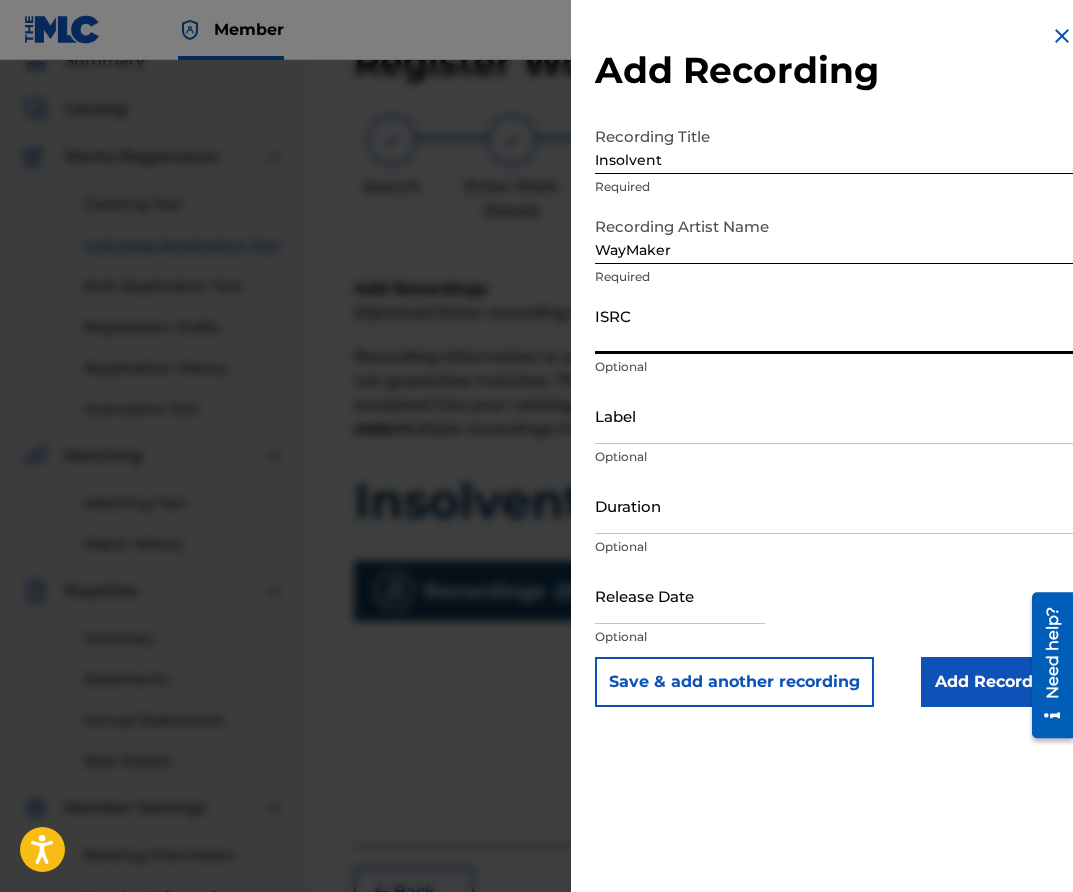 click on "Label" at bounding box center (834, 415) 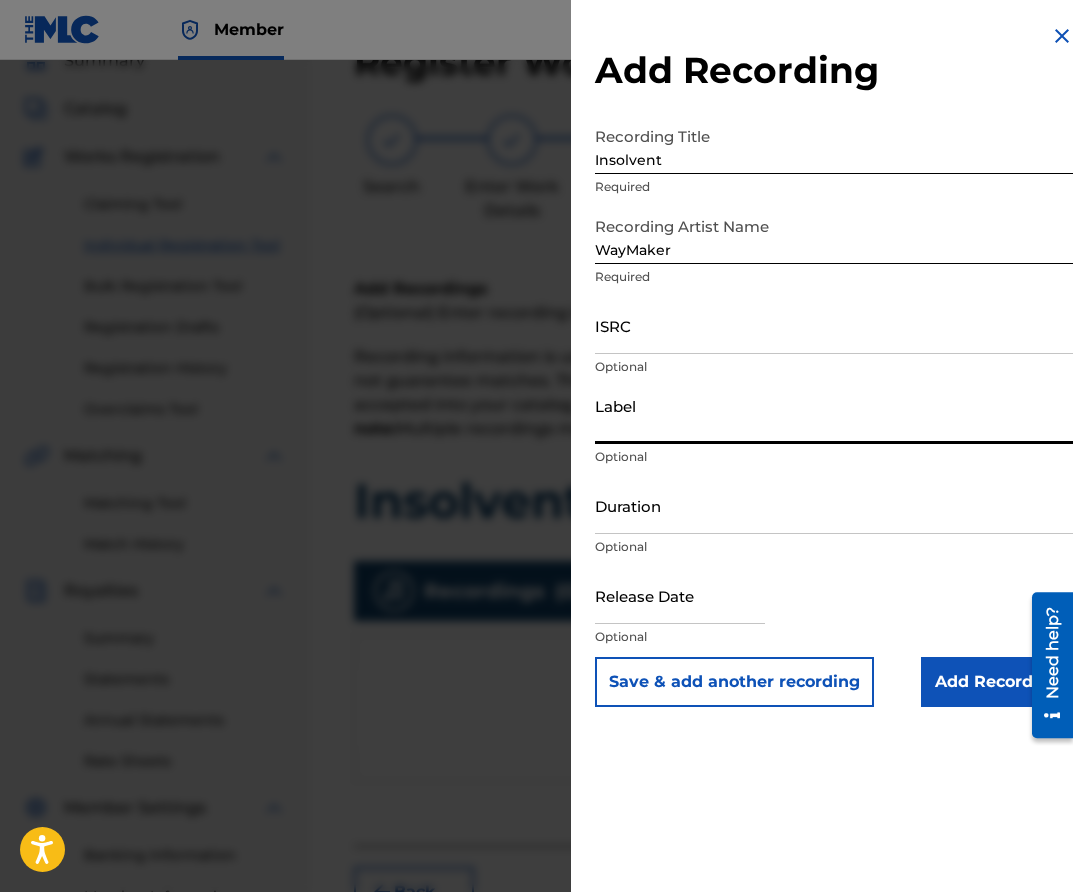 click on "ISRC" at bounding box center [834, 325] 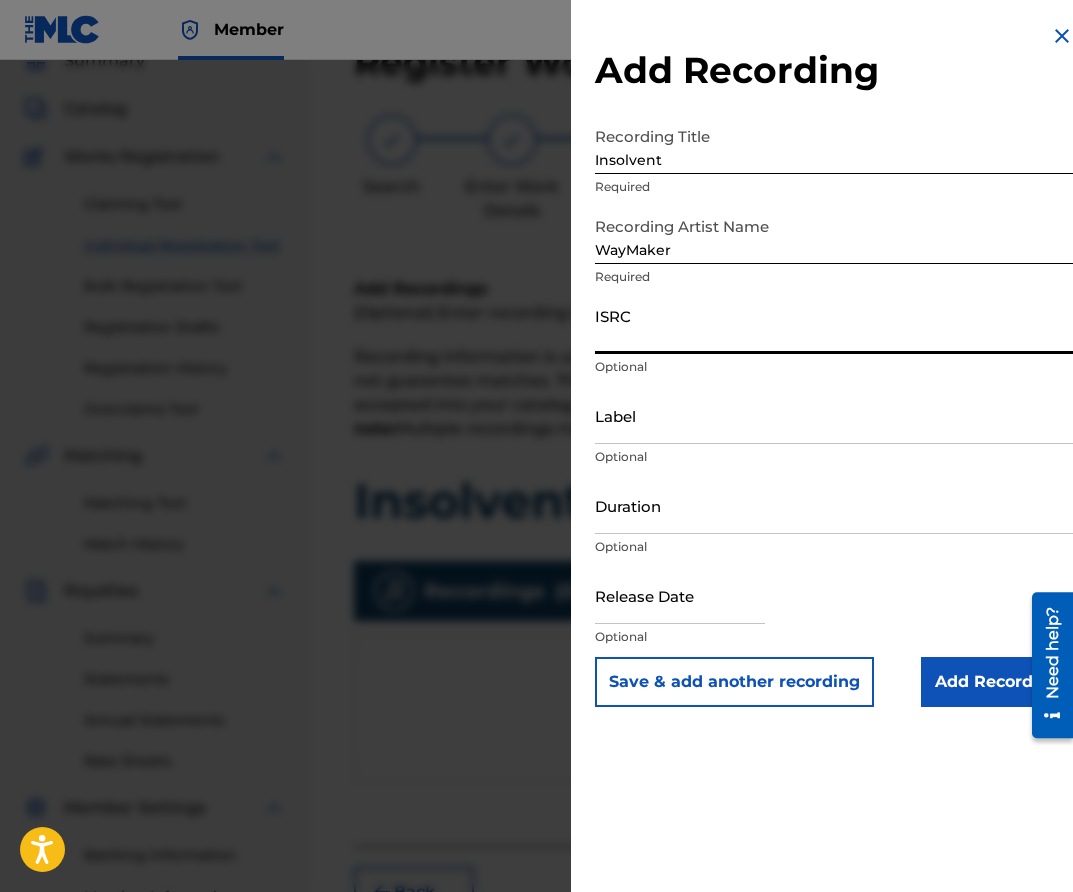 paste on "CAGOO2565570" 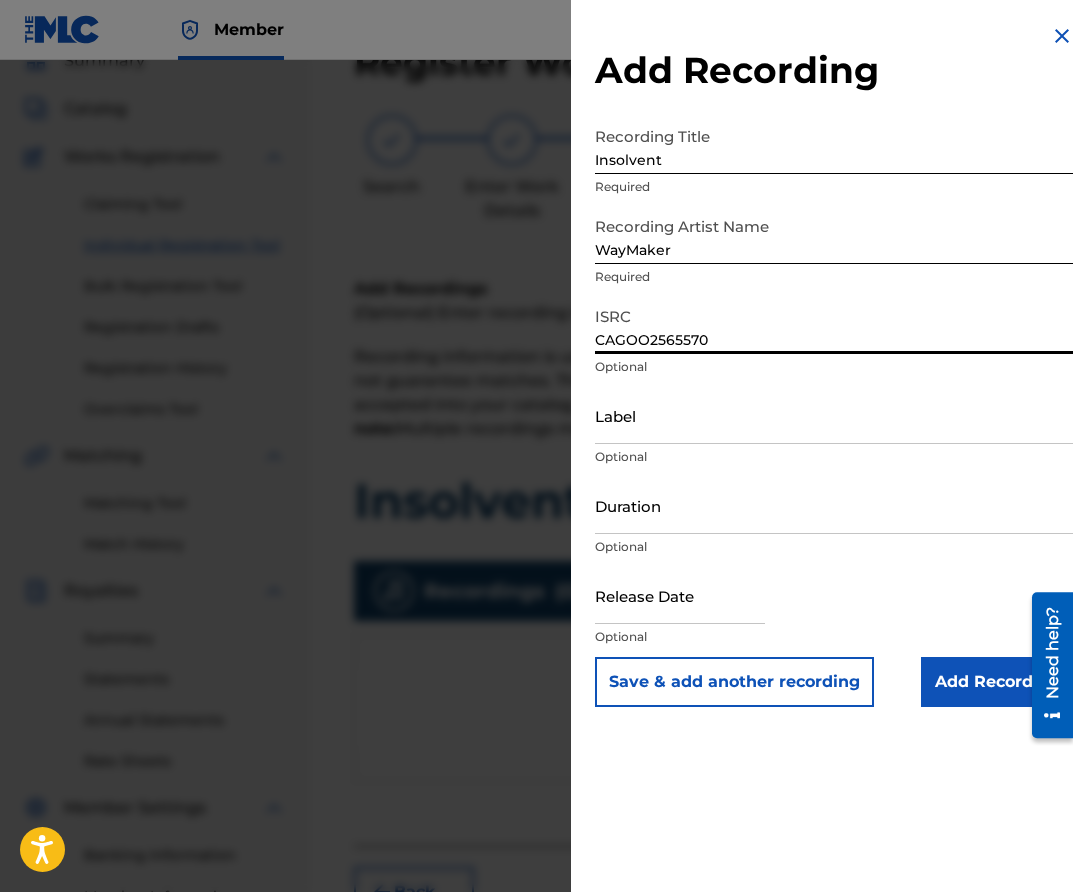 type on "CAGOO2565570" 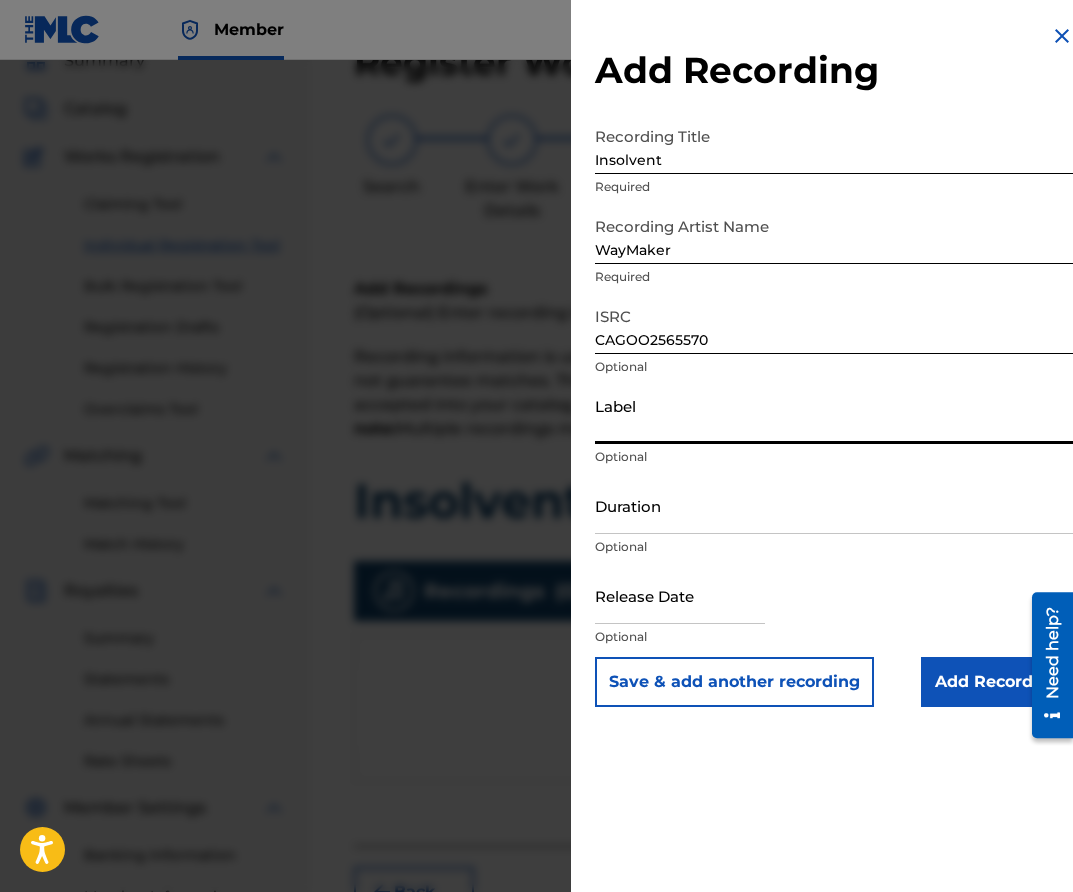 click on "Label" at bounding box center (834, 415) 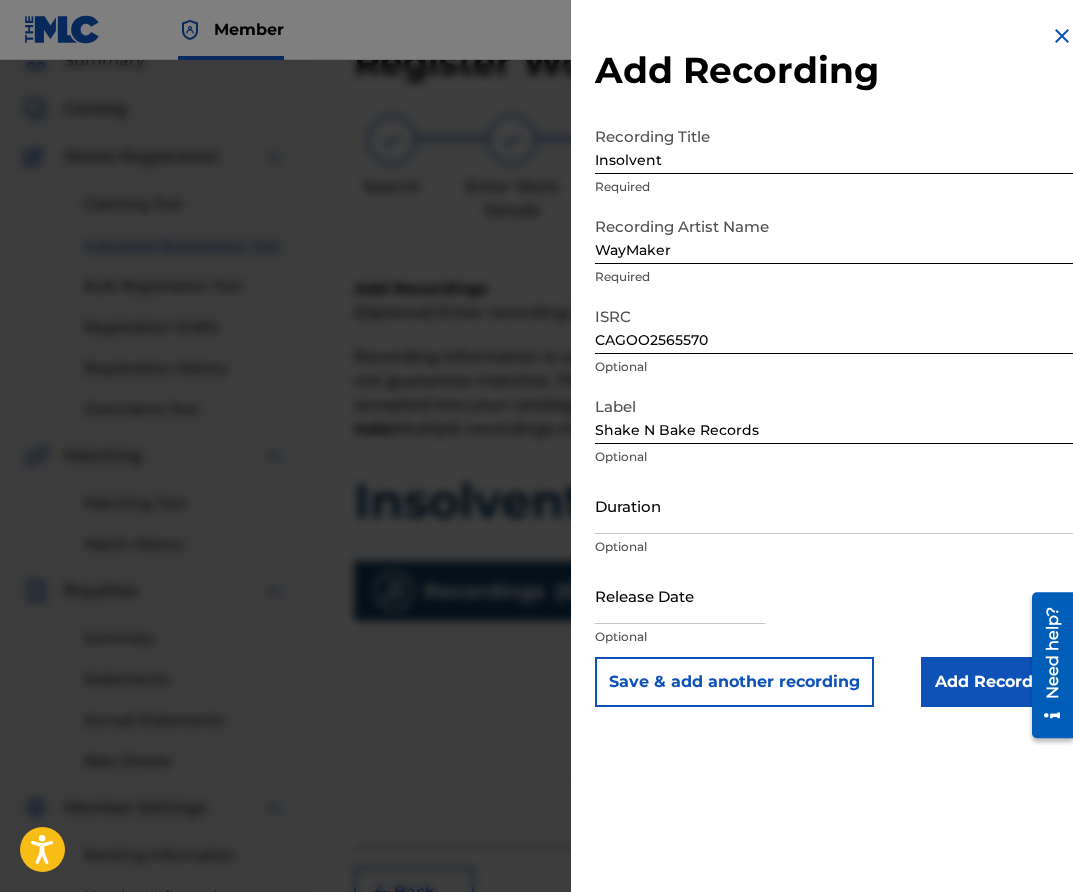 click on "Duration Optional" at bounding box center (834, 522) 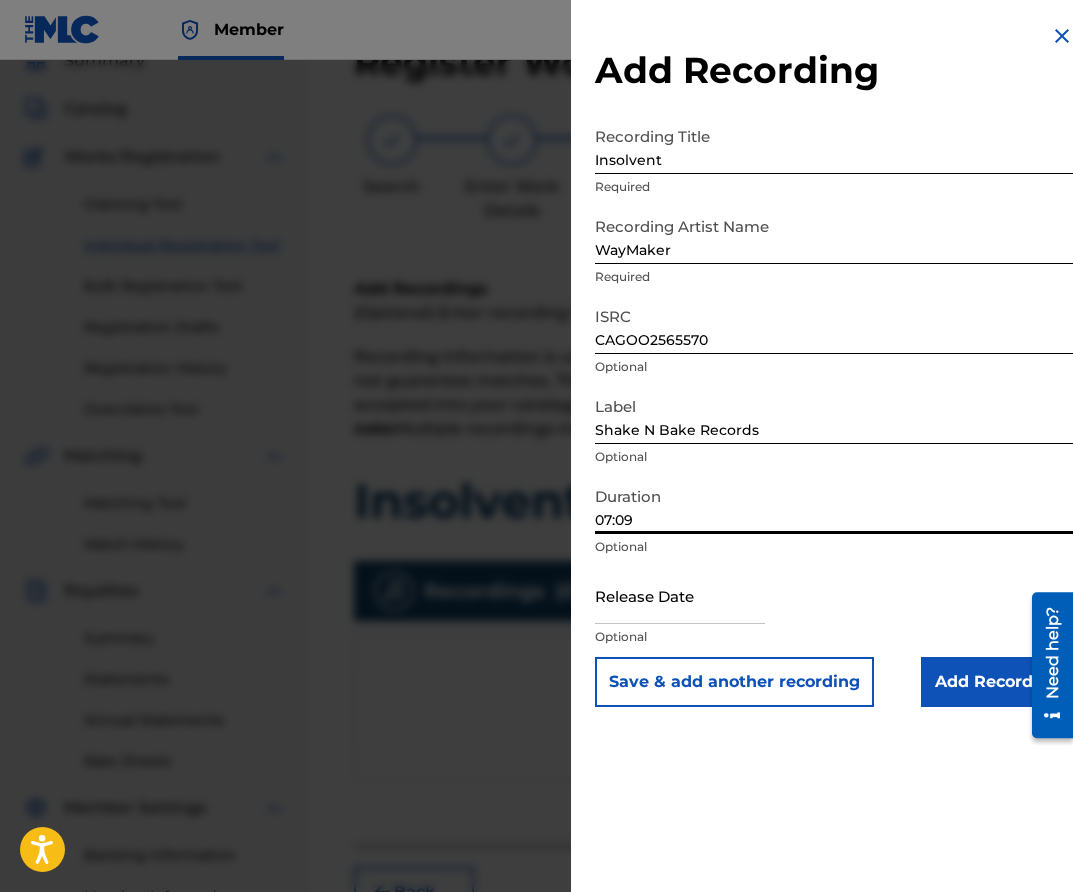 type on "07:09" 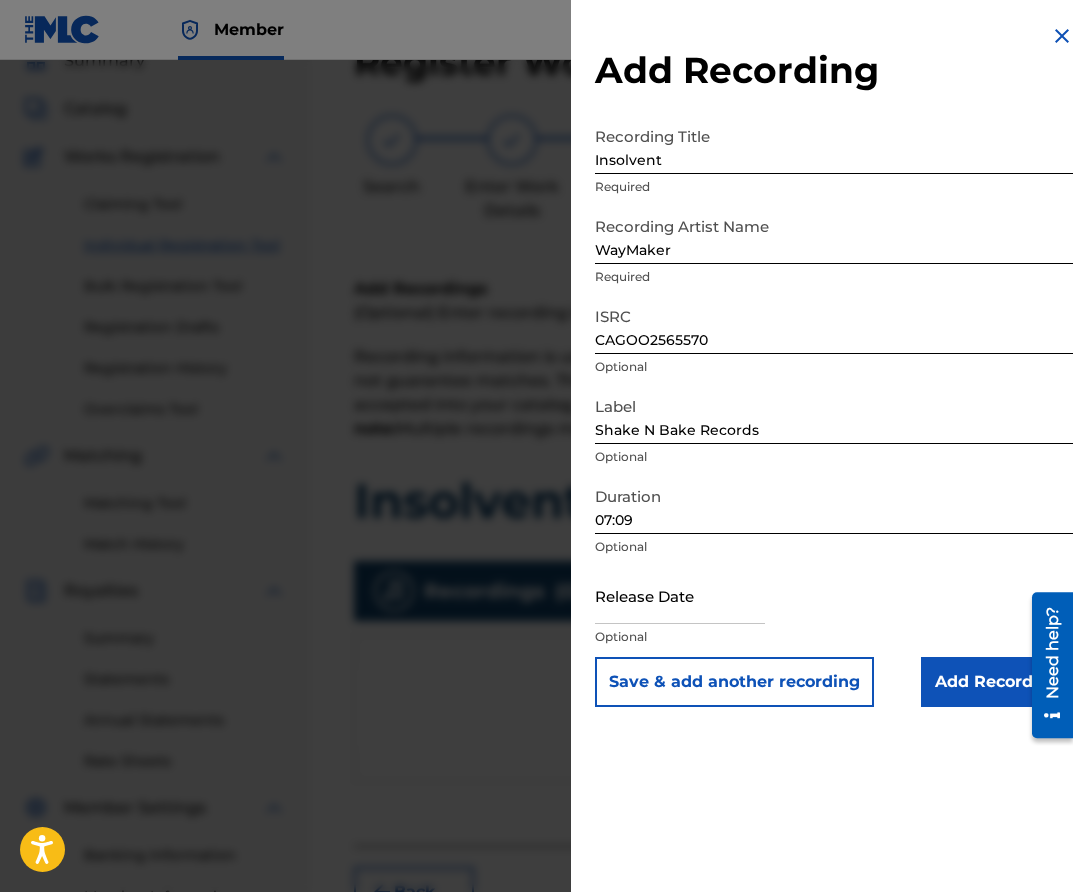 click at bounding box center (680, 595) 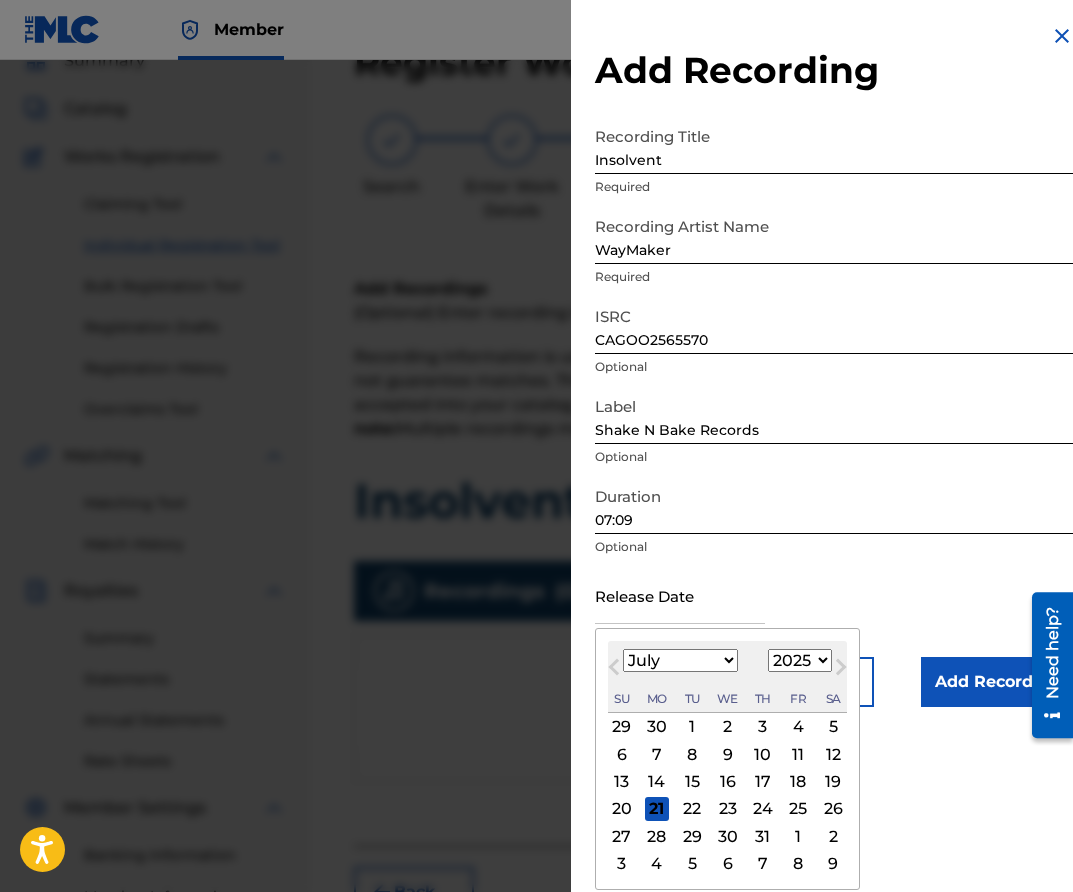 click on "Previous Month" at bounding box center (616, 670) 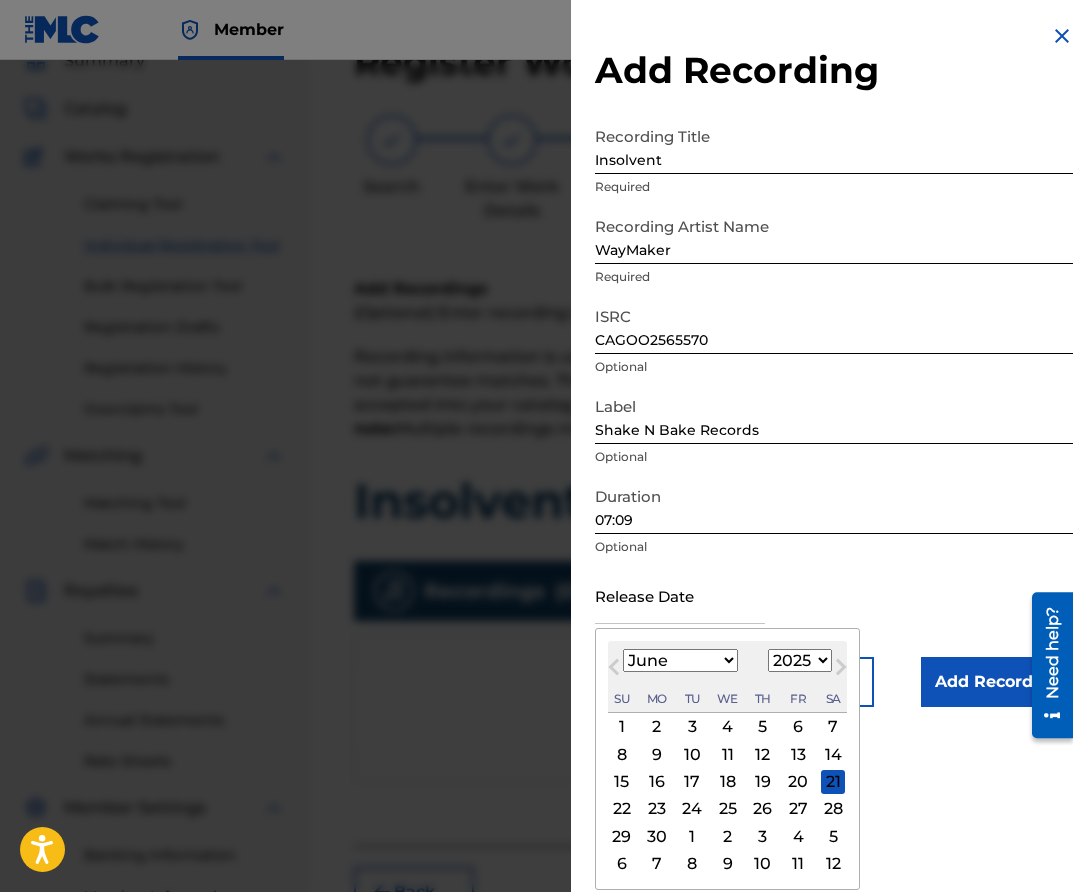 click on "Previous Month" at bounding box center (616, 670) 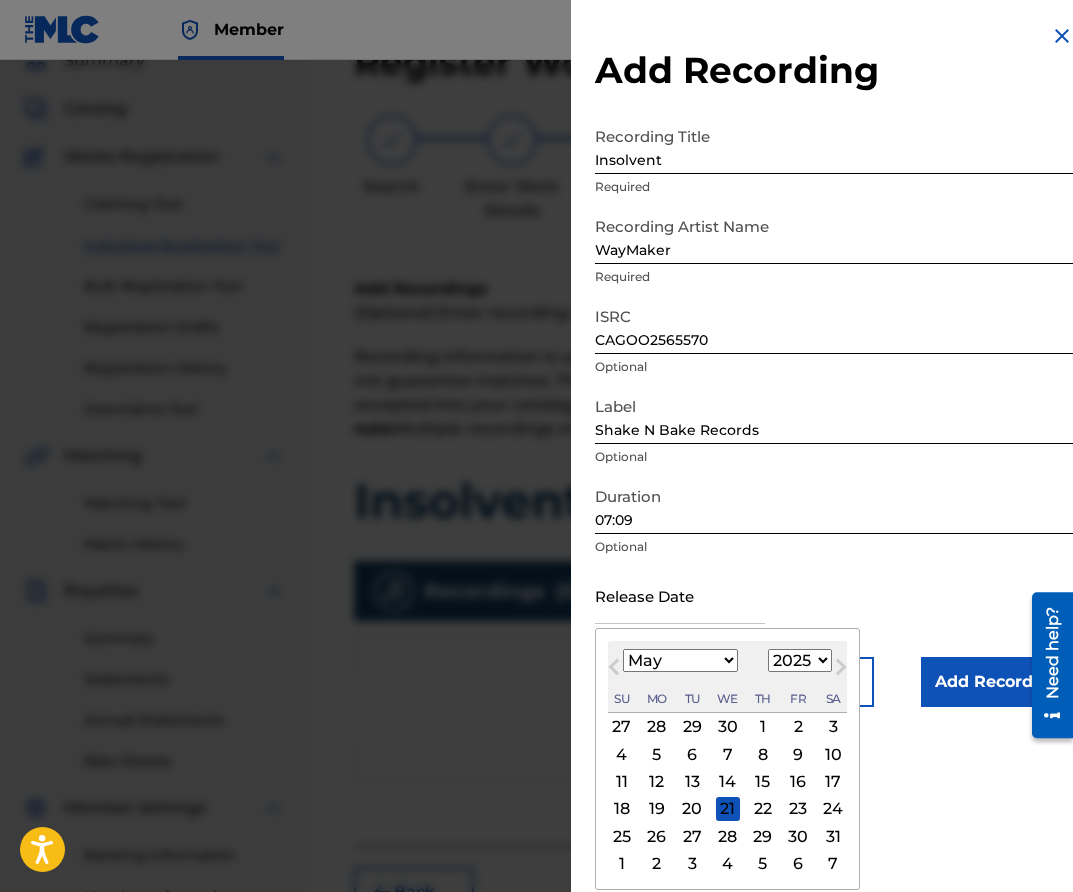 click on "30" at bounding box center (798, 836) 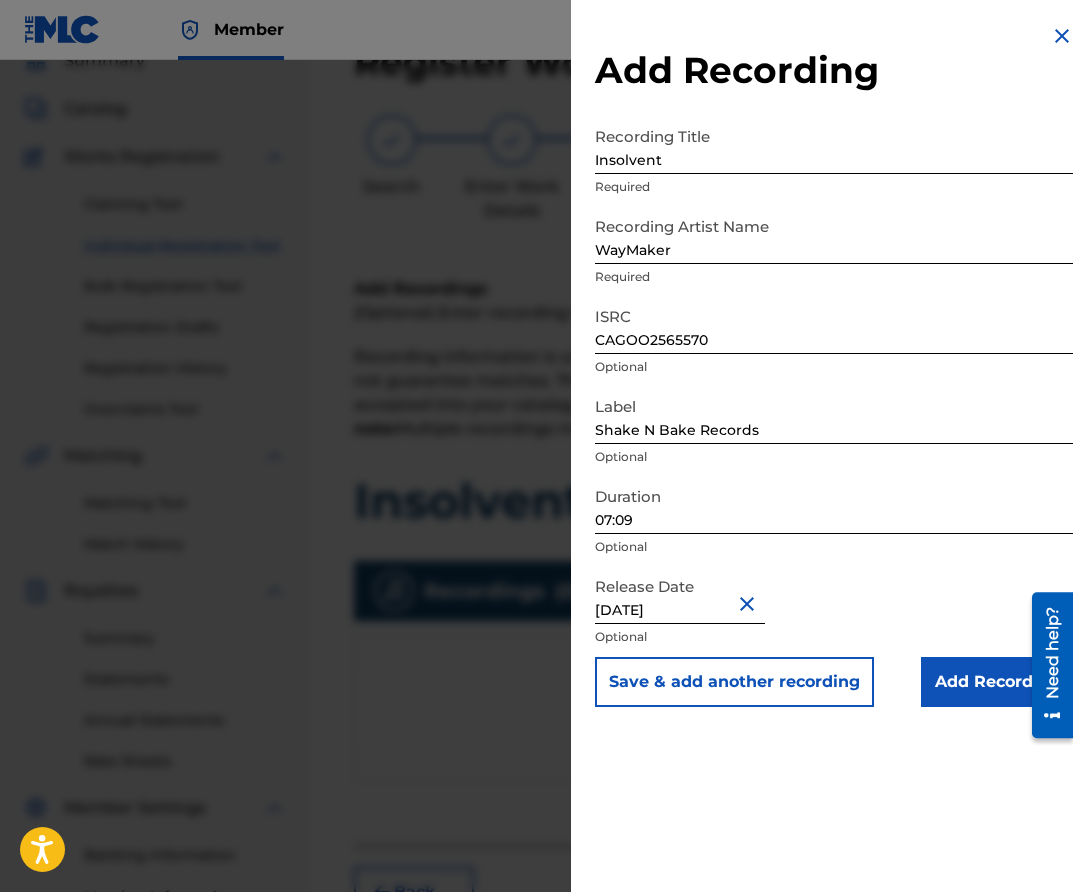 click on "Add Recording" at bounding box center (997, 682) 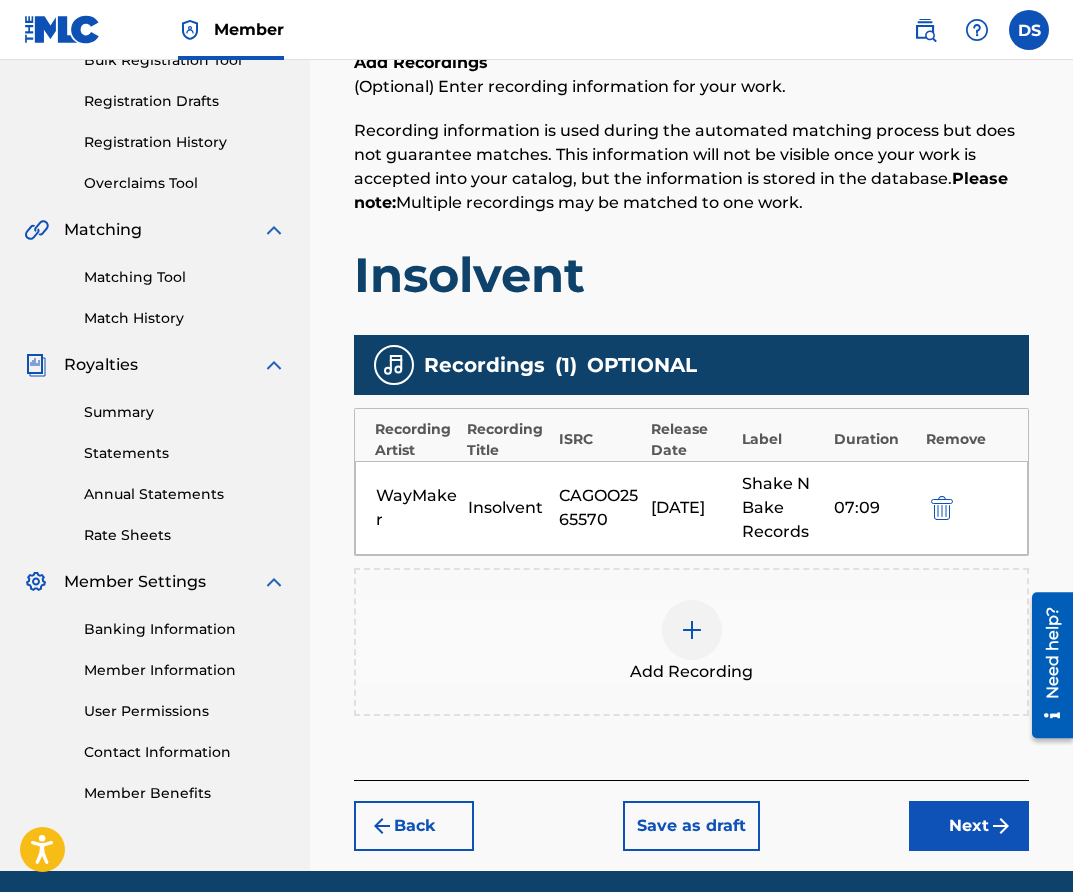 scroll, scrollTop: 391, scrollLeft: 0, axis: vertical 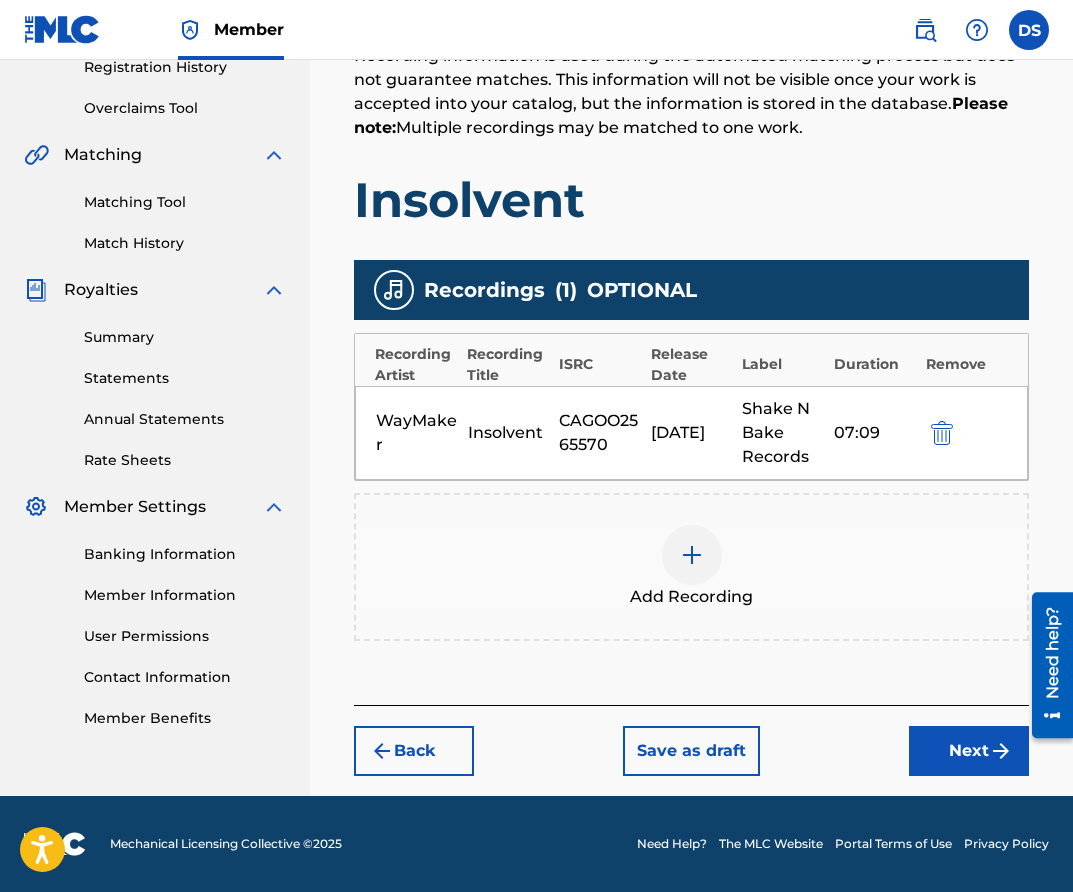 click at bounding box center [1001, 751] 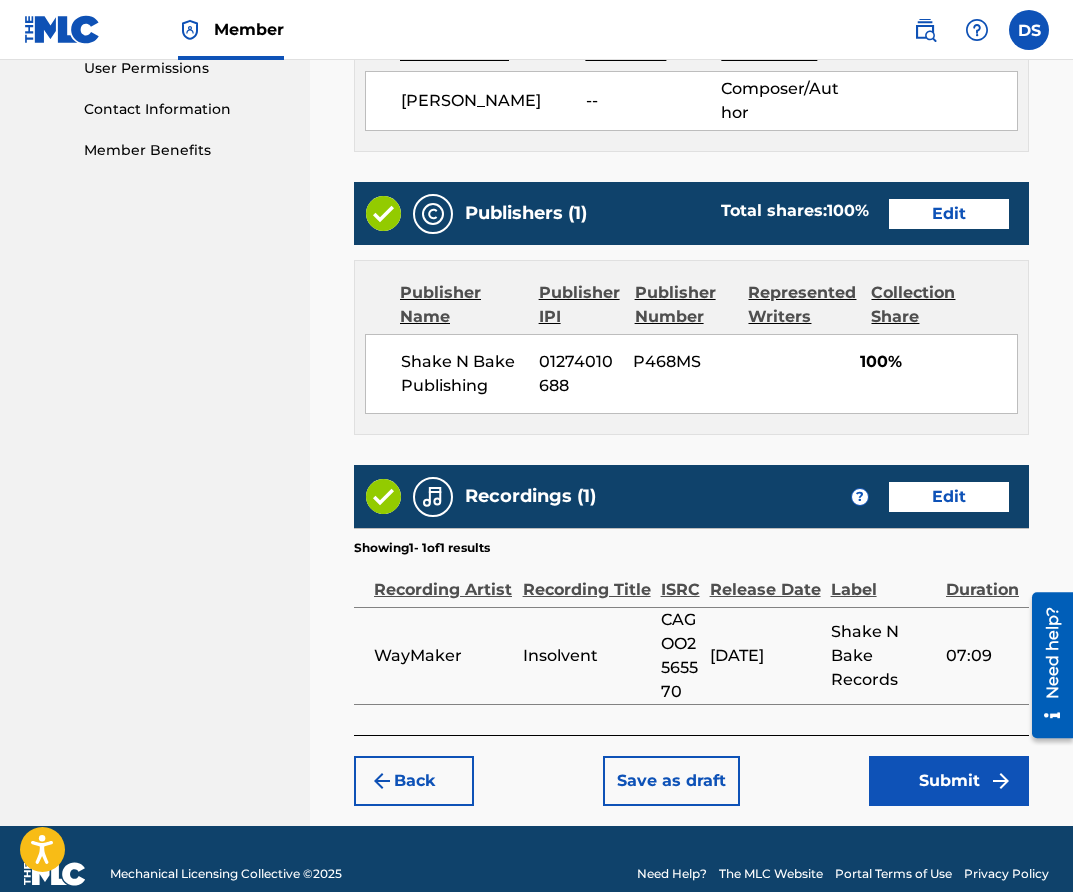 scroll, scrollTop: 989, scrollLeft: 0, axis: vertical 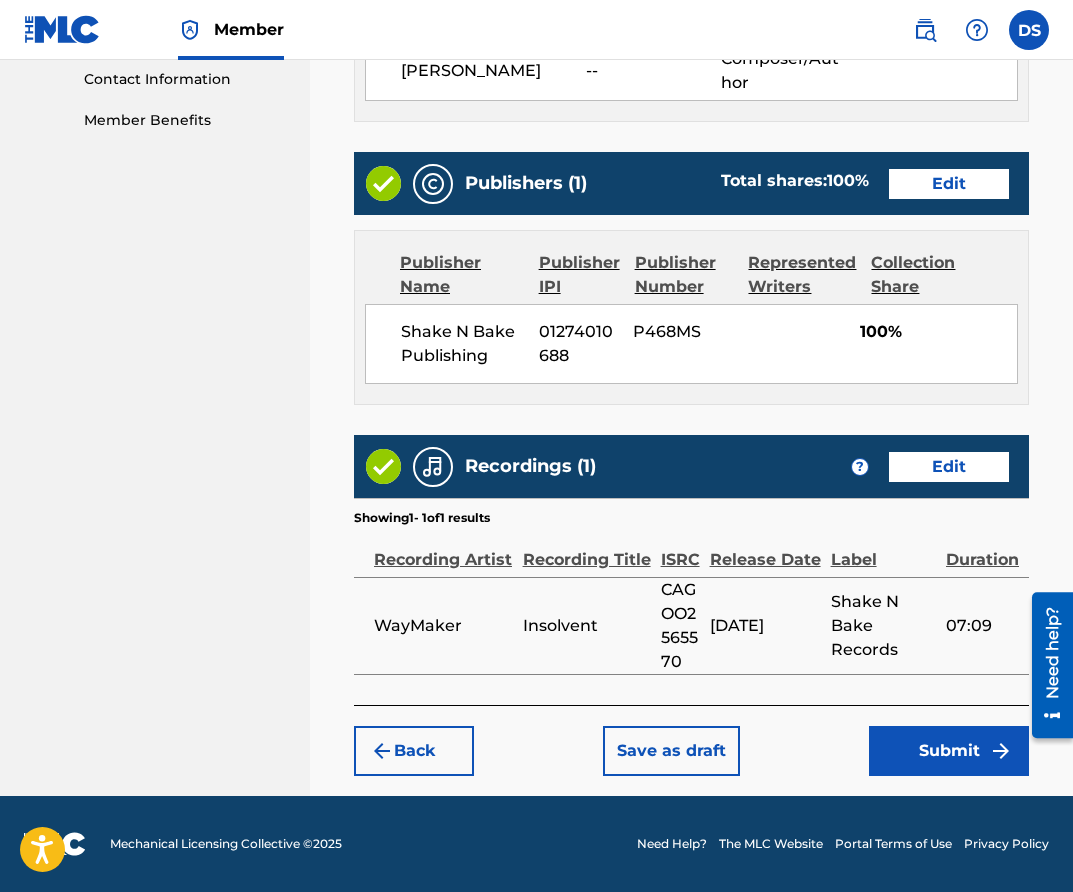 click on "Submit" at bounding box center (949, 751) 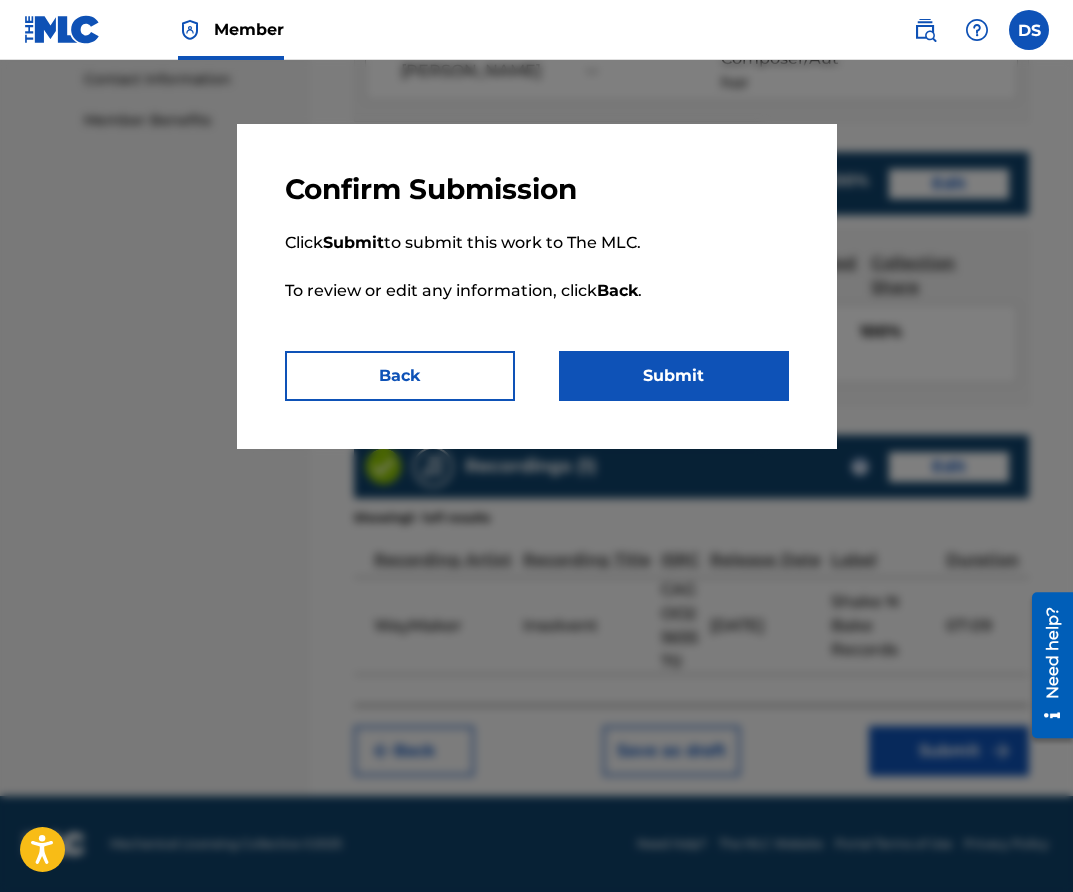 click on "Submit" at bounding box center [674, 376] 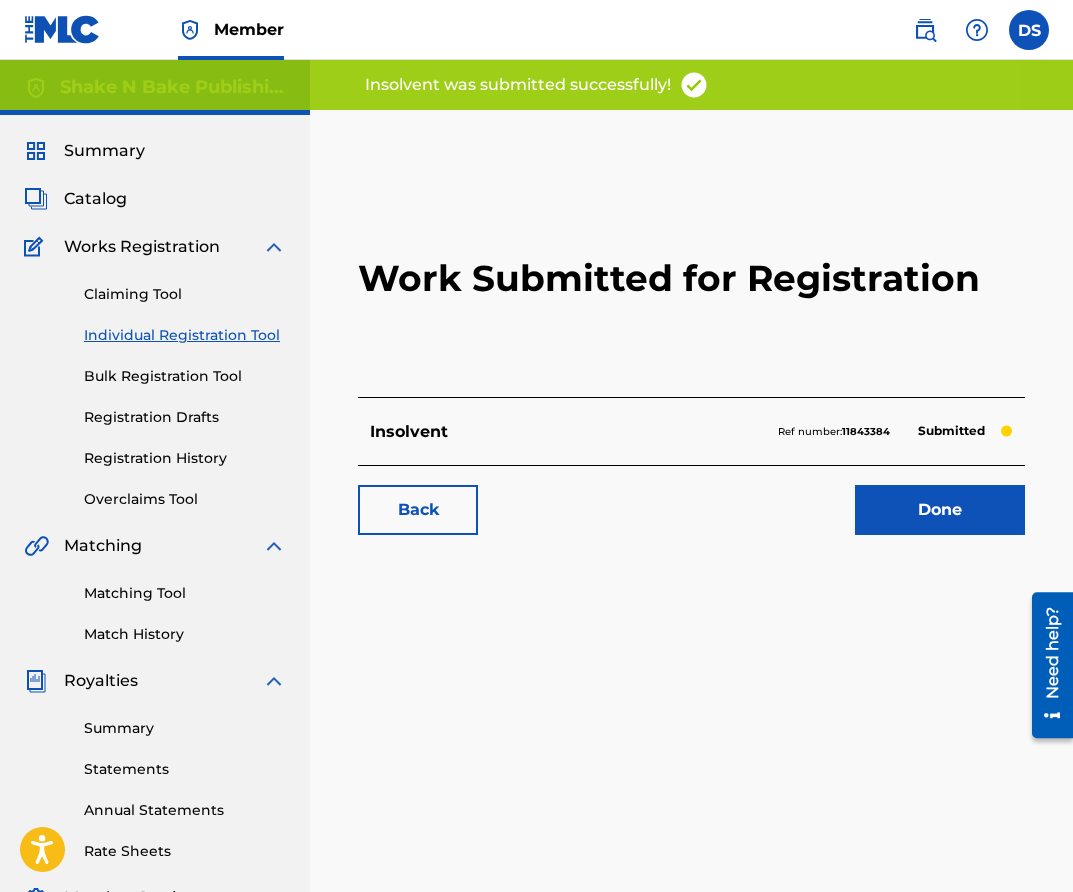 click on "Catalog" at bounding box center [95, 199] 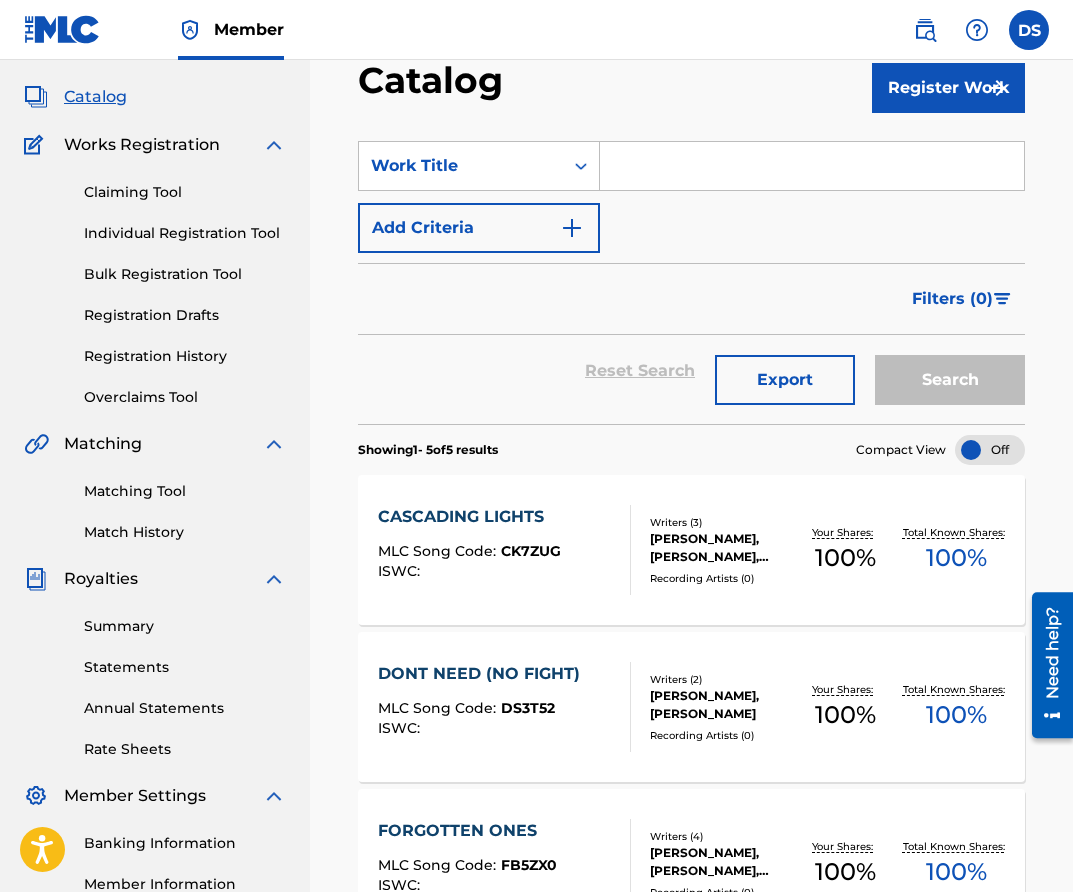 scroll, scrollTop: 0, scrollLeft: 0, axis: both 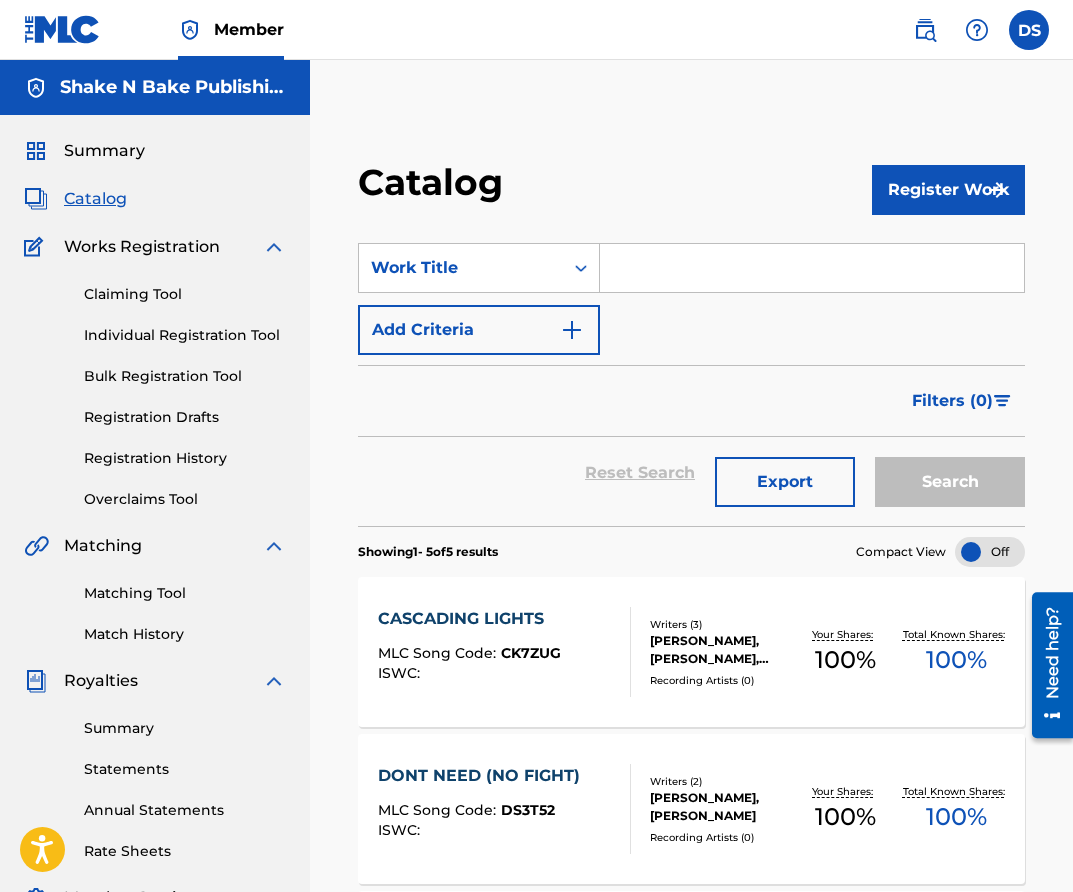 click at bounding box center (1029, 30) 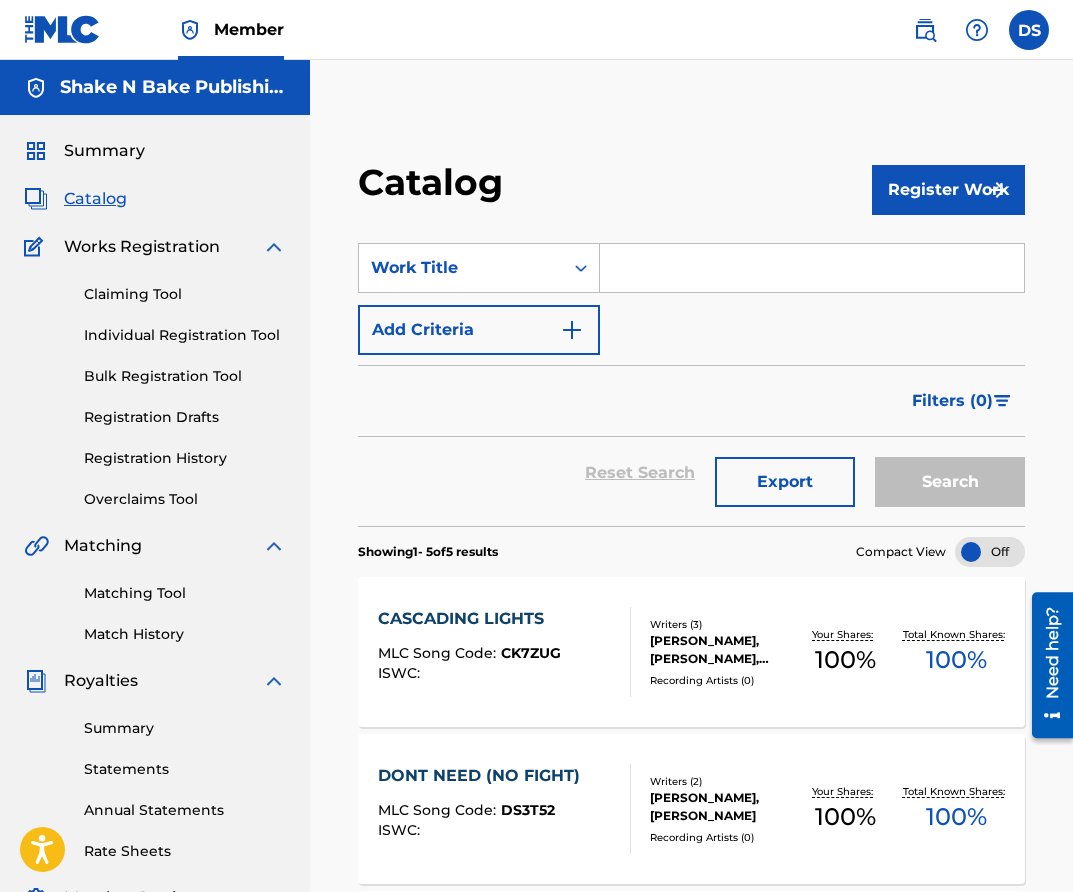 click on "Registration History" at bounding box center (185, 458) 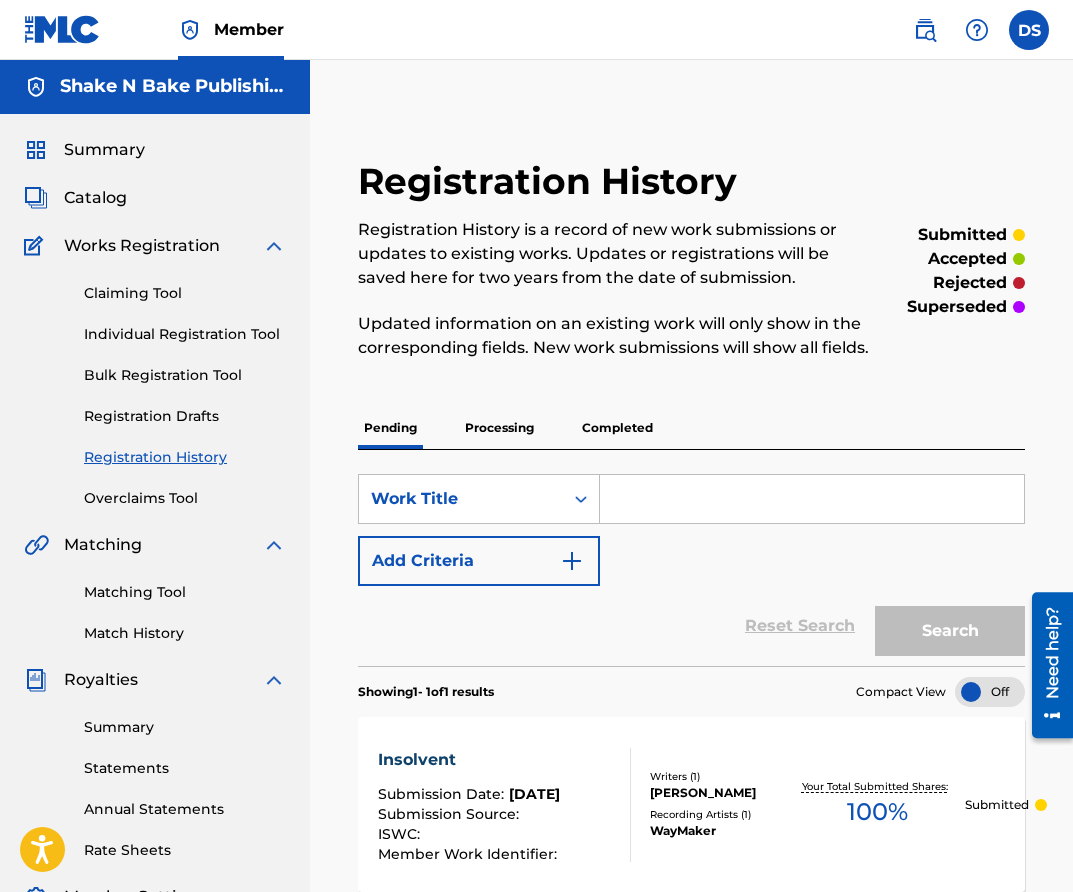 scroll, scrollTop: 0, scrollLeft: 0, axis: both 